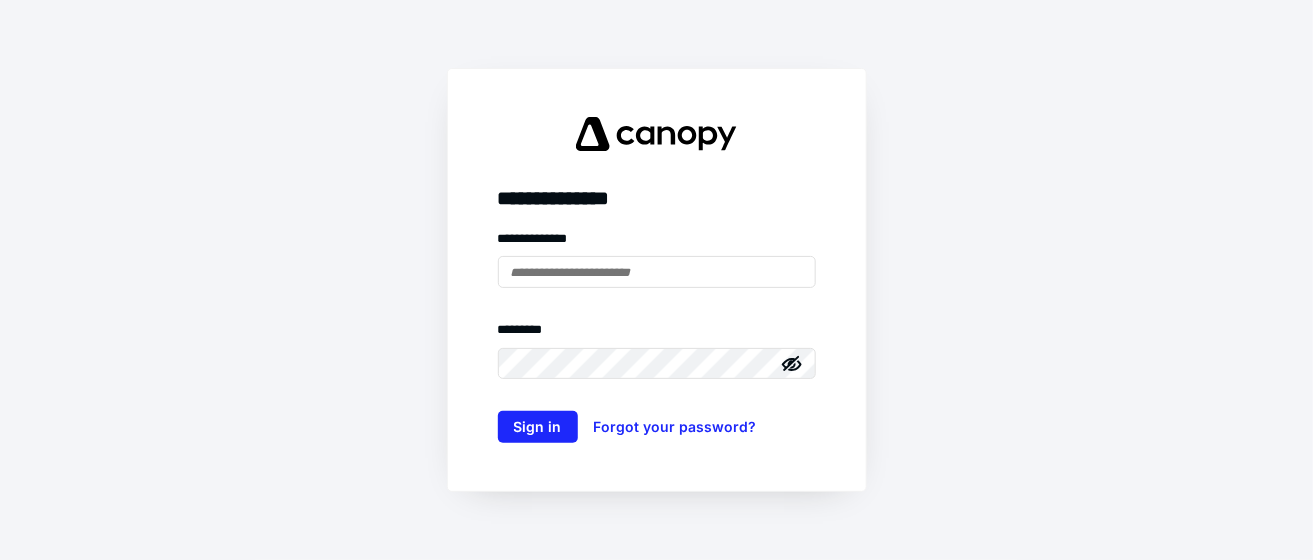 scroll, scrollTop: 0, scrollLeft: 0, axis: both 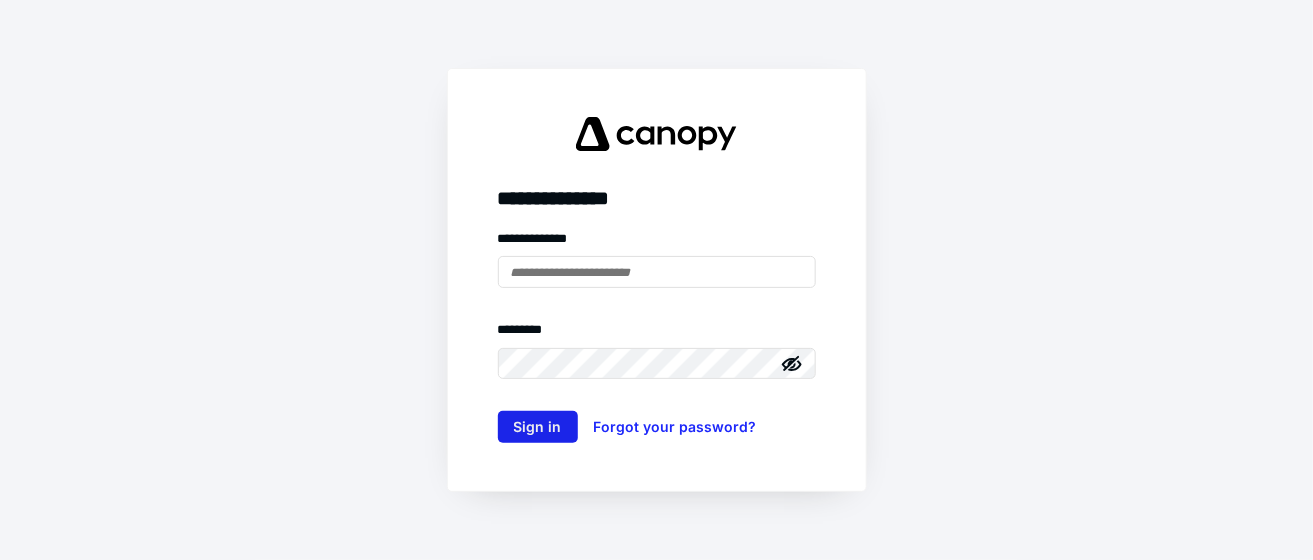 type on "**********" 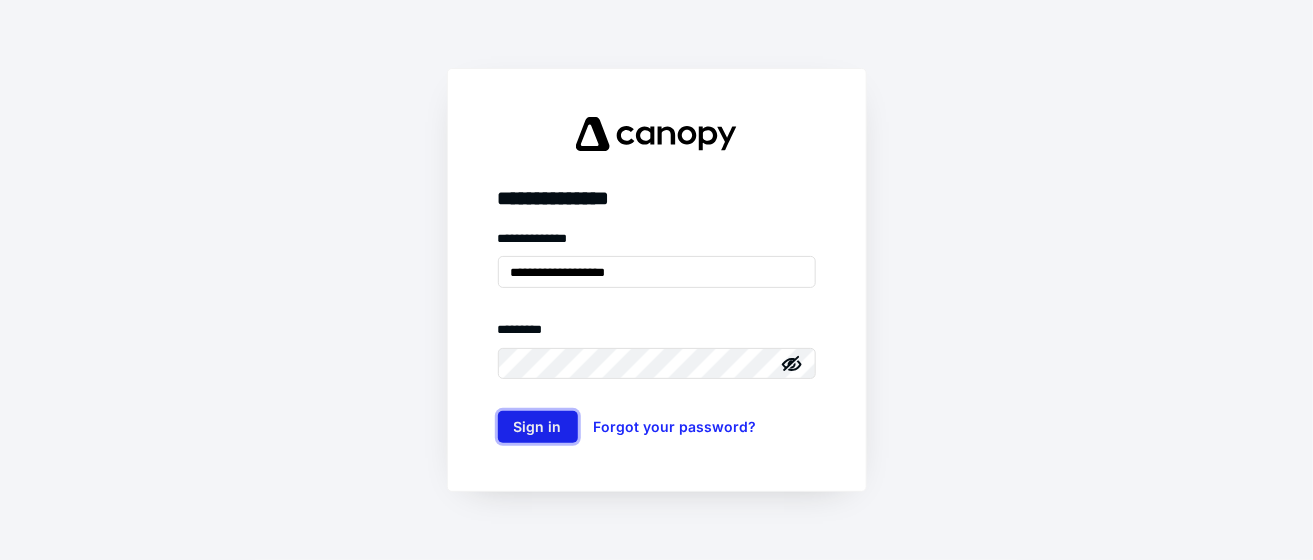 click on "Sign in" at bounding box center (538, 427) 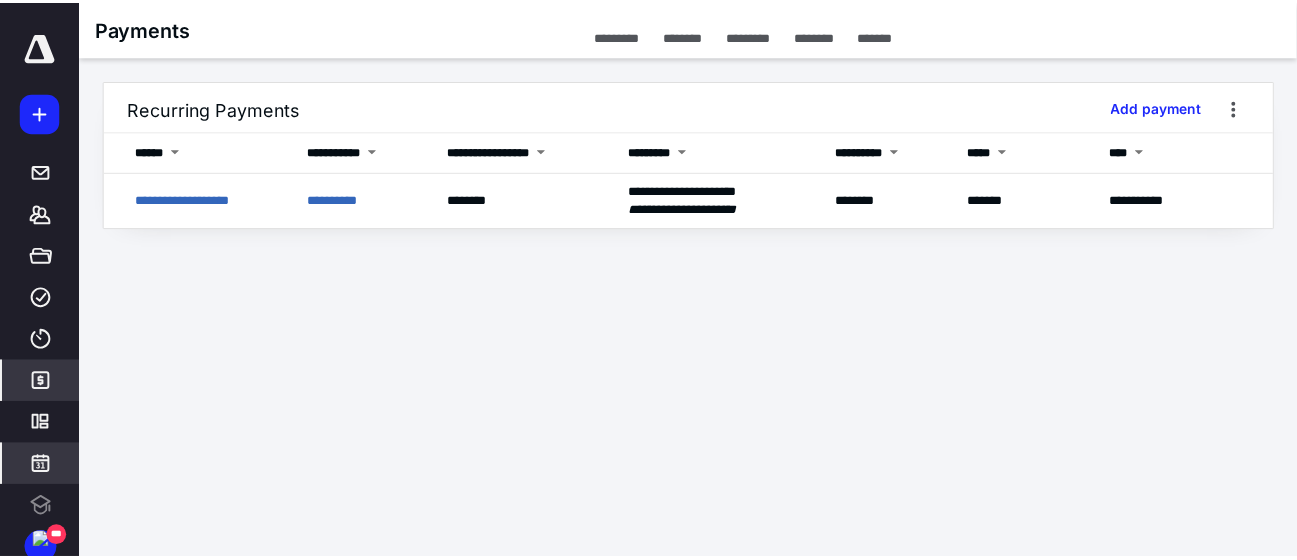 scroll, scrollTop: 0, scrollLeft: 0, axis: both 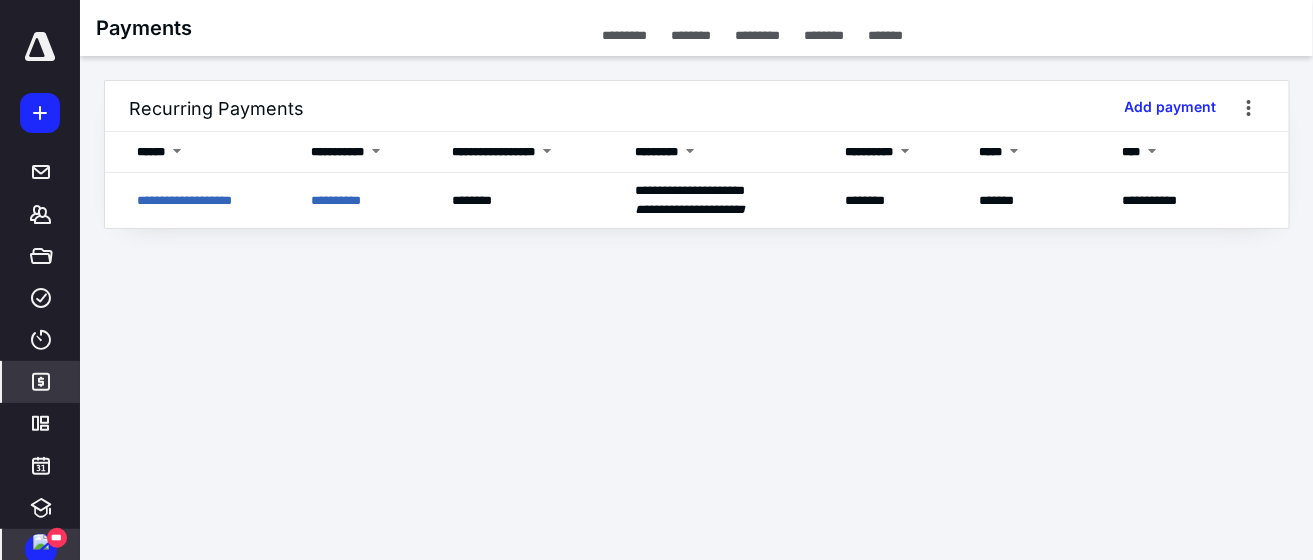 click at bounding box center (41, 542) 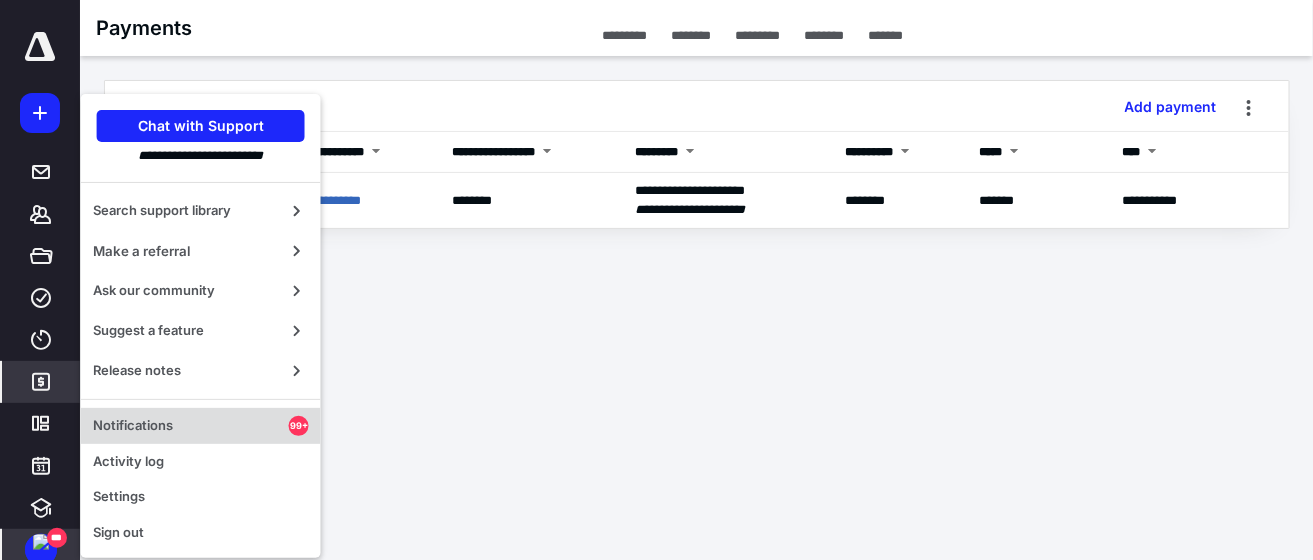 click on "Notifications" at bounding box center (191, 426) 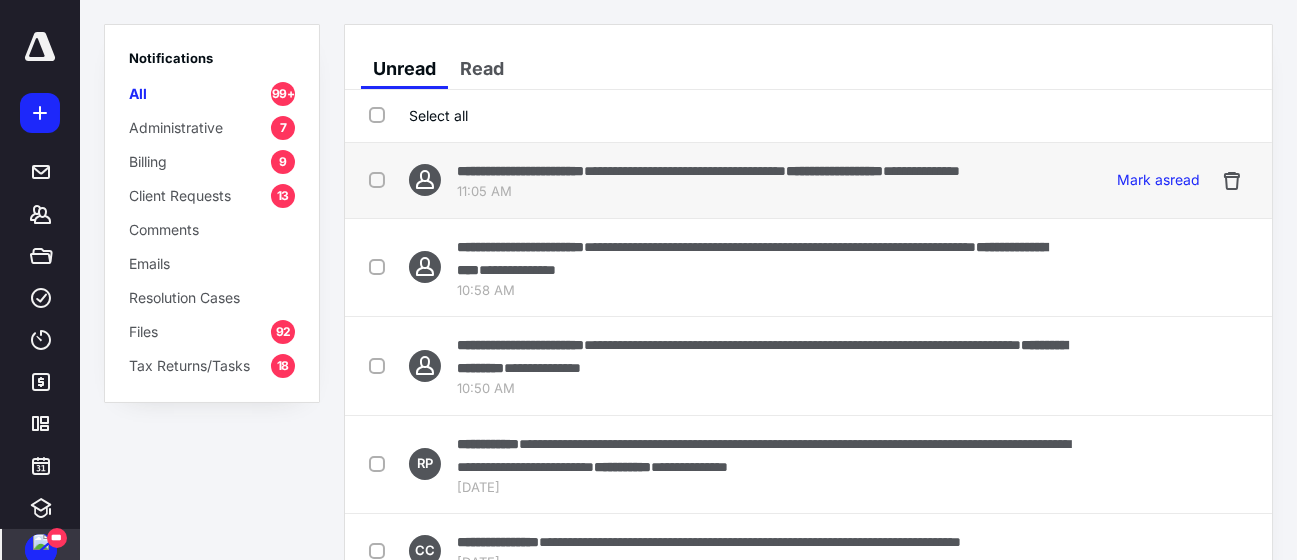 click on "**********" at bounding box center [520, 171] 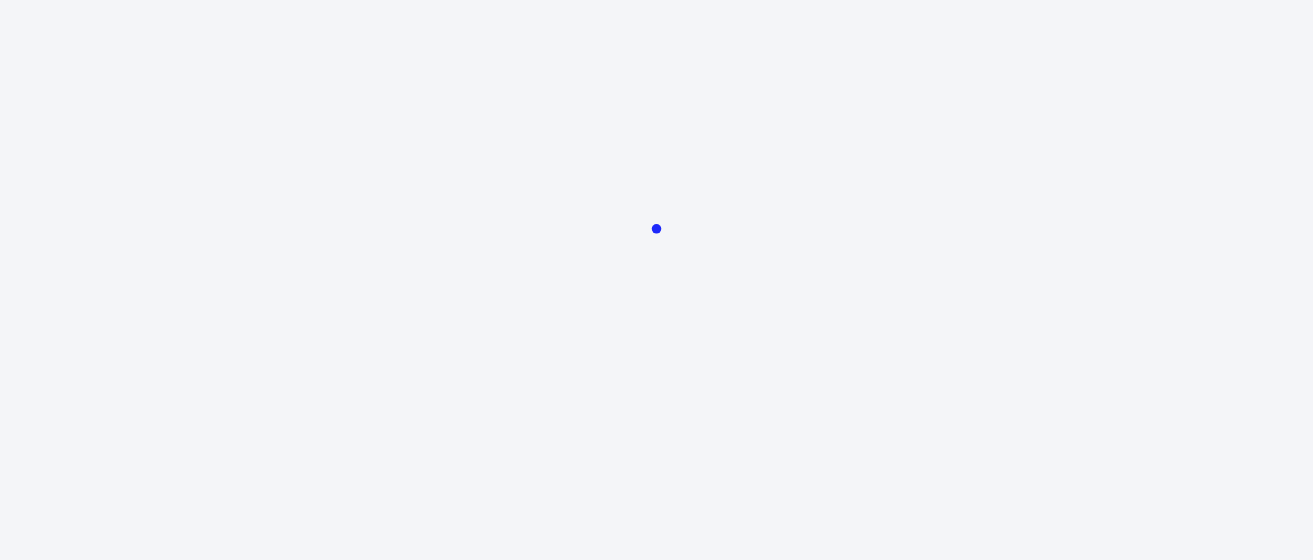 scroll, scrollTop: 0, scrollLeft: 0, axis: both 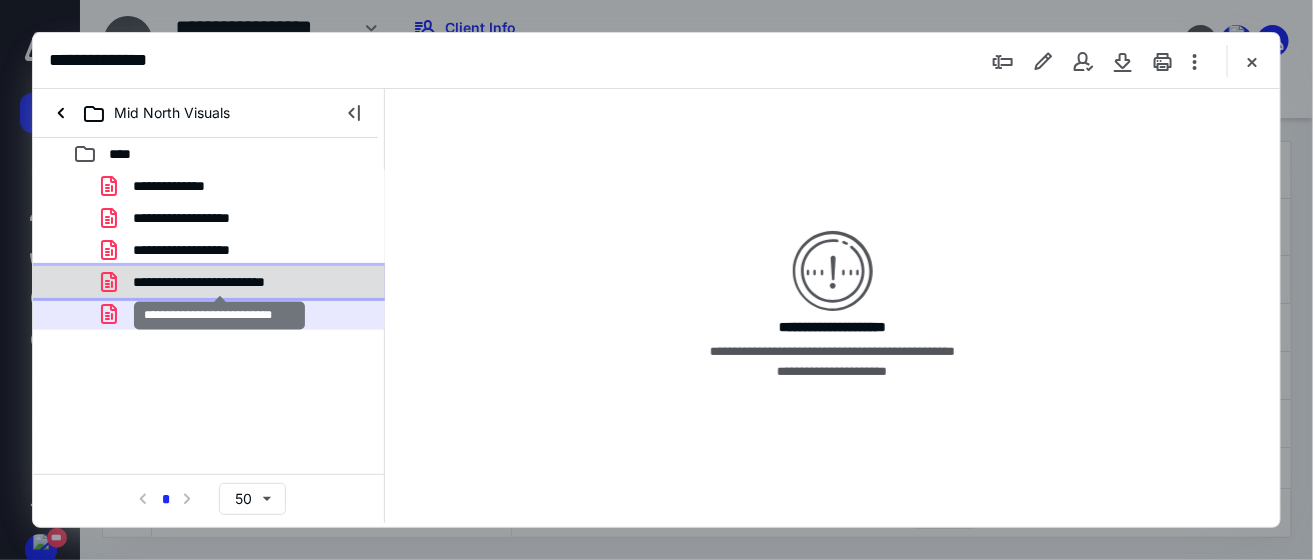 click on "**********" at bounding box center [220, 282] 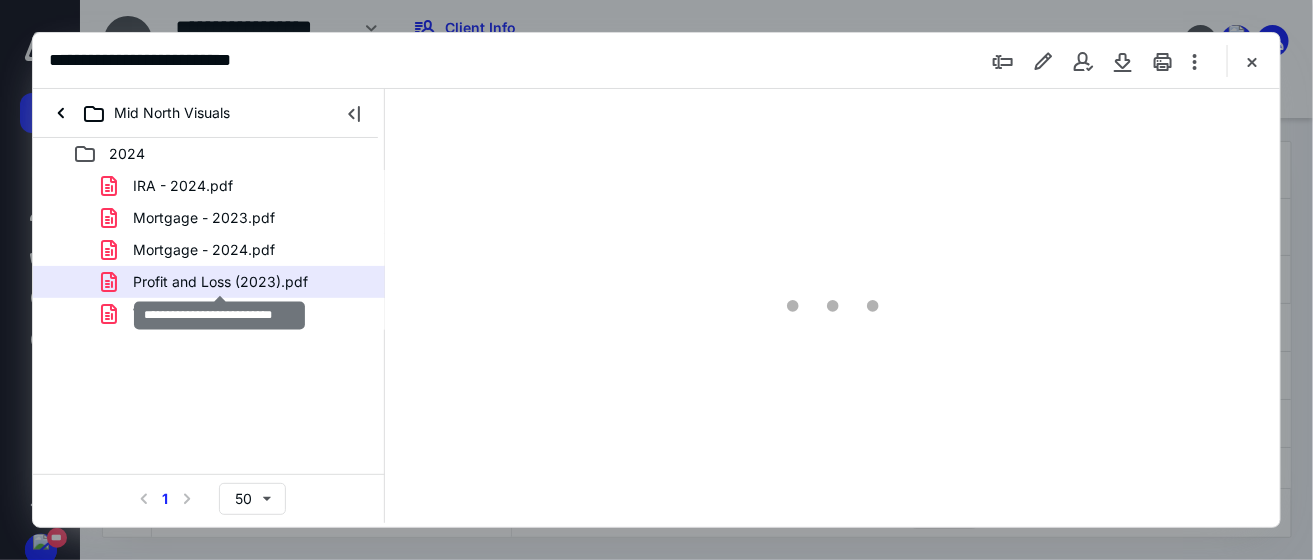 scroll, scrollTop: 0, scrollLeft: 0, axis: both 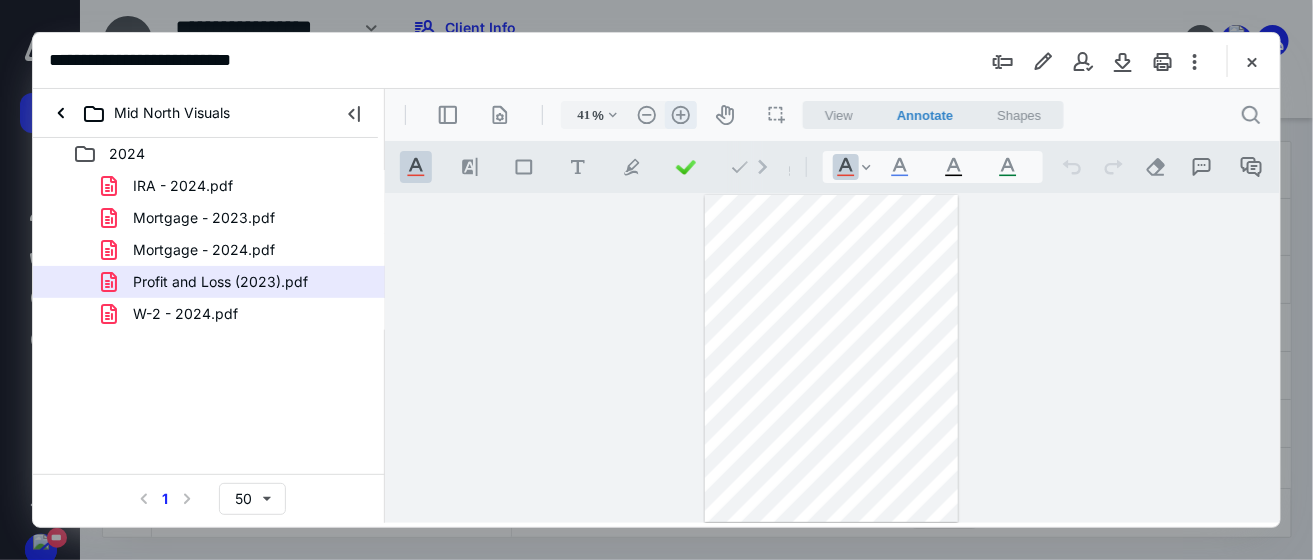 click on ".cls-1{fill:#abb0c4;} icon - header - zoom - in - line" at bounding box center (680, 114) 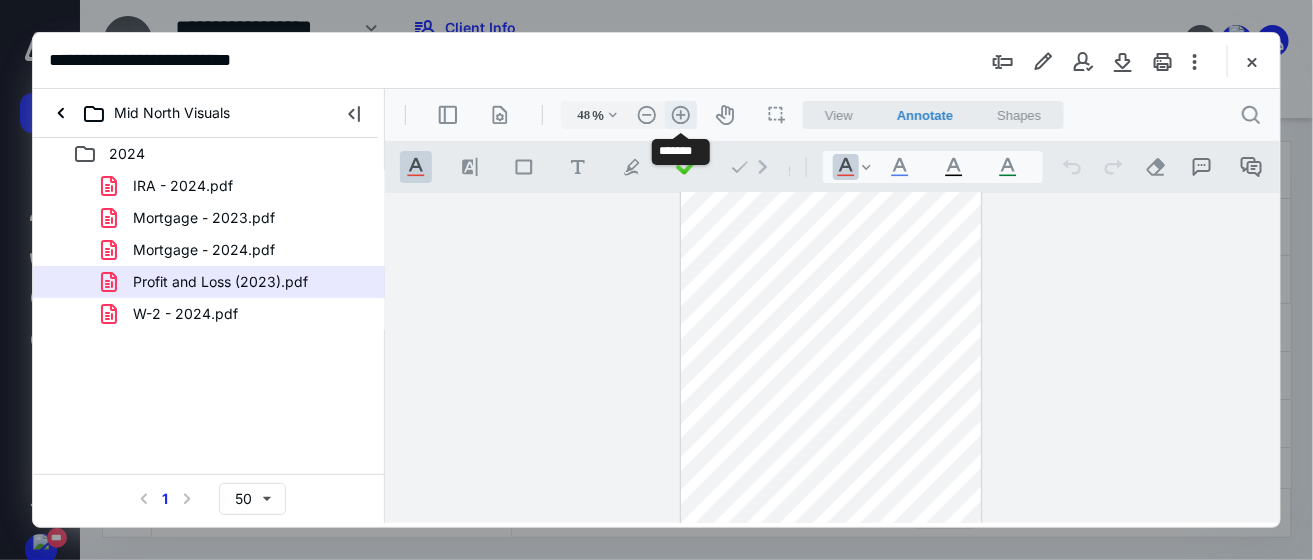 click on ".cls-1{fill:#abb0c4;} icon - header - zoom - in - line" at bounding box center [680, 114] 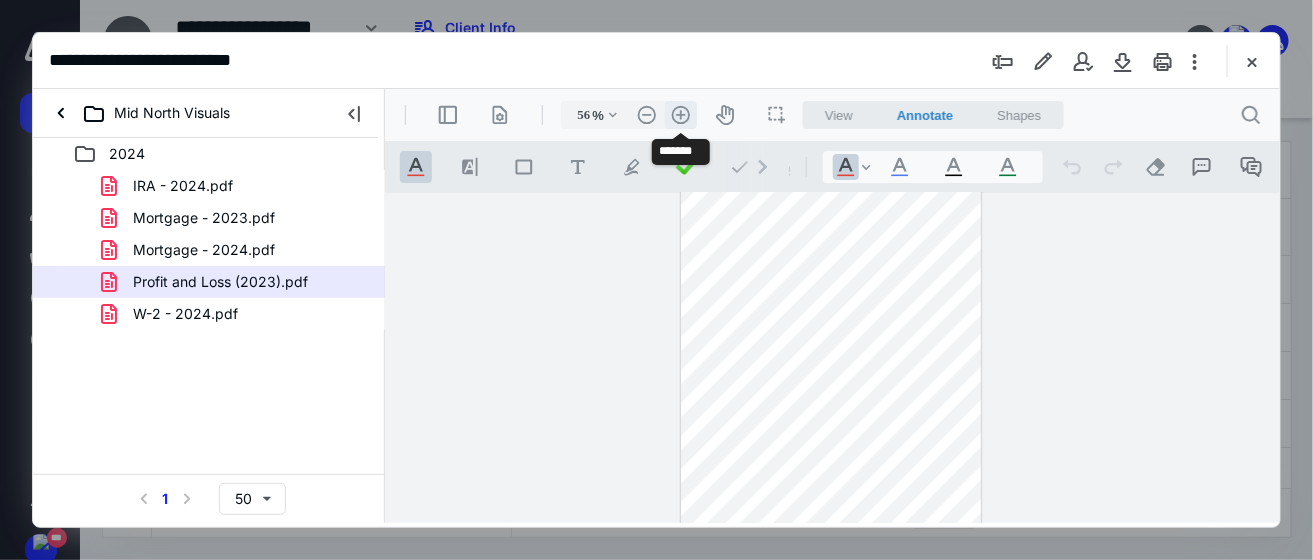 click on ".cls-1{fill:#abb0c4;} icon - header - zoom - in - line" at bounding box center [680, 114] 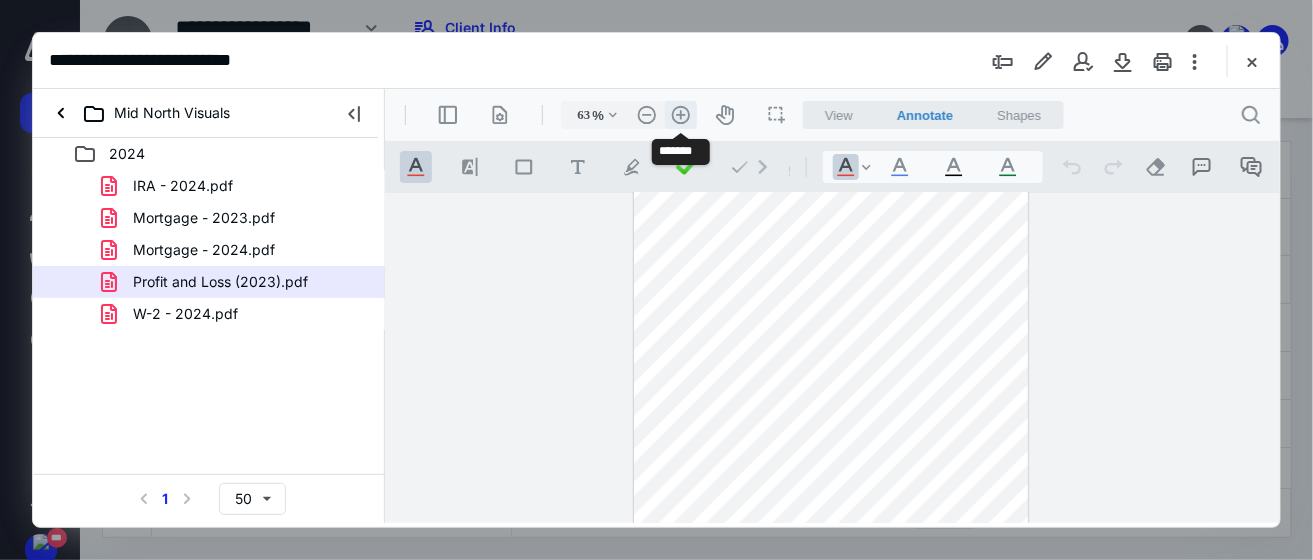 click on ".cls-1{fill:#abb0c4;} icon - header - zoom - in - line" at bounding box center [680, 114] 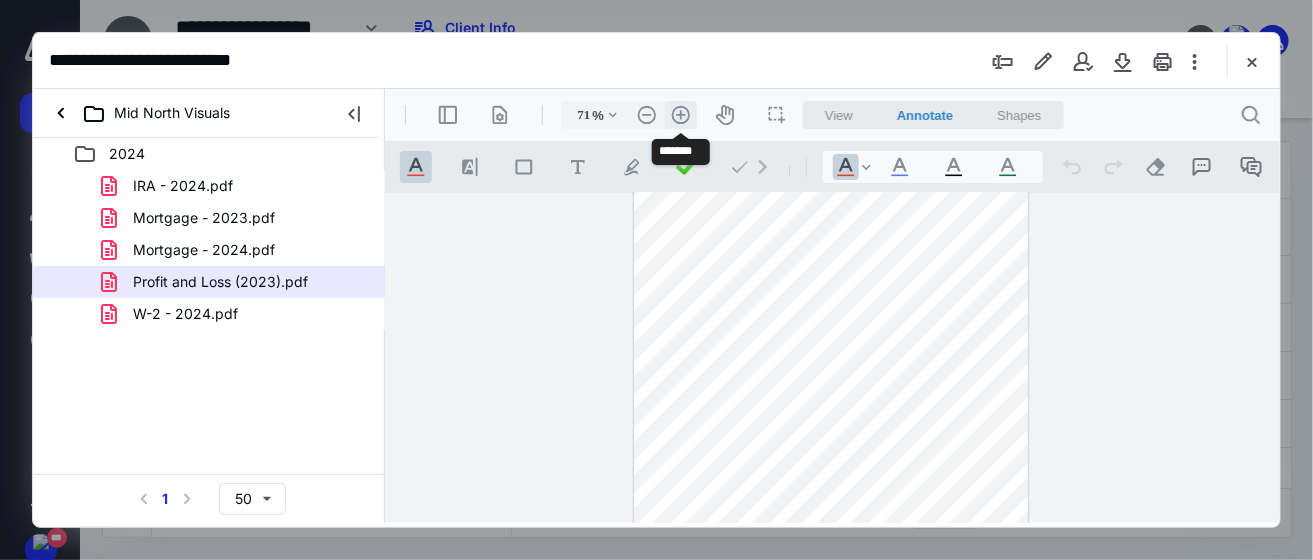 click on ".cls-1{fill:#abb0c4;} icon - header - zoom - in - line" at bounding box center [680, 114] 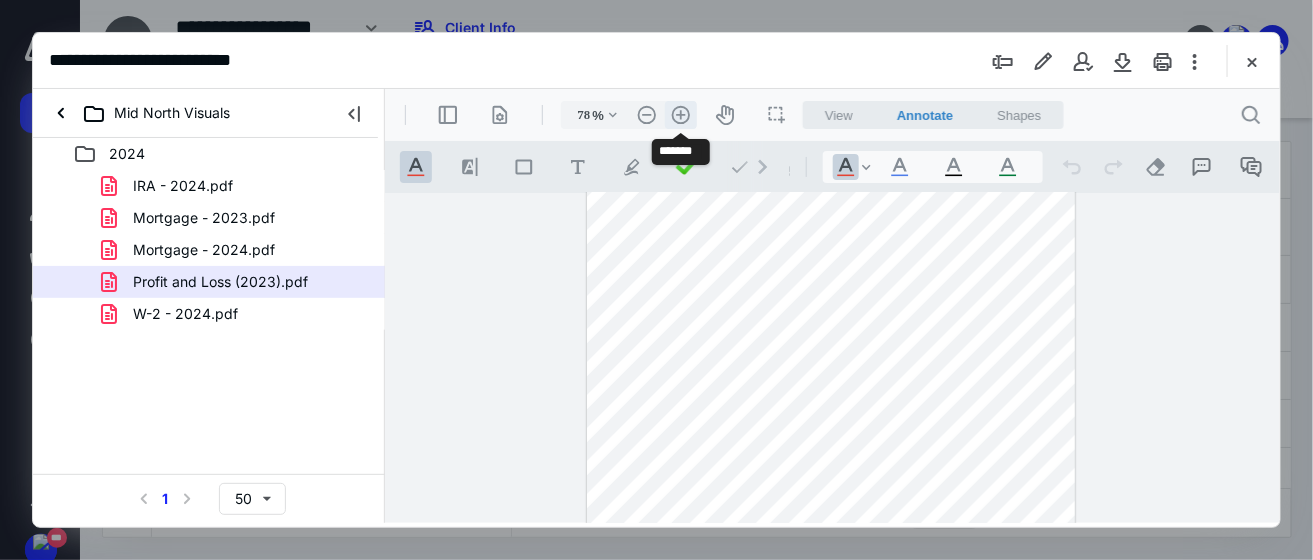 scroll, scrollTop: 105, scrollLeft: 0, axis: vertical 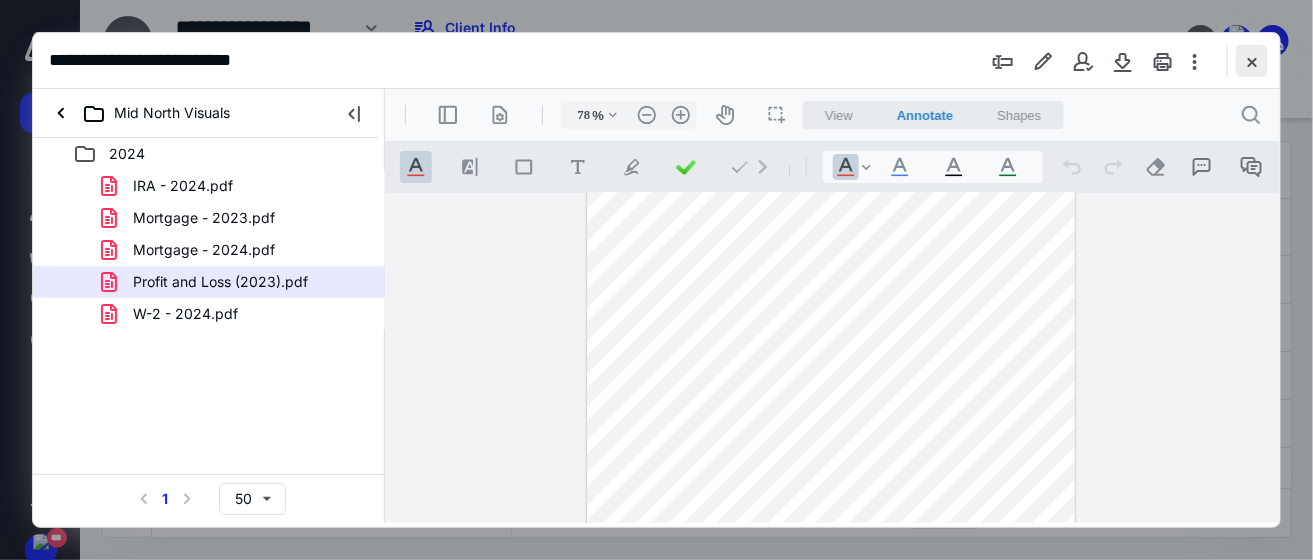 click at bounding box center [1252, 61] 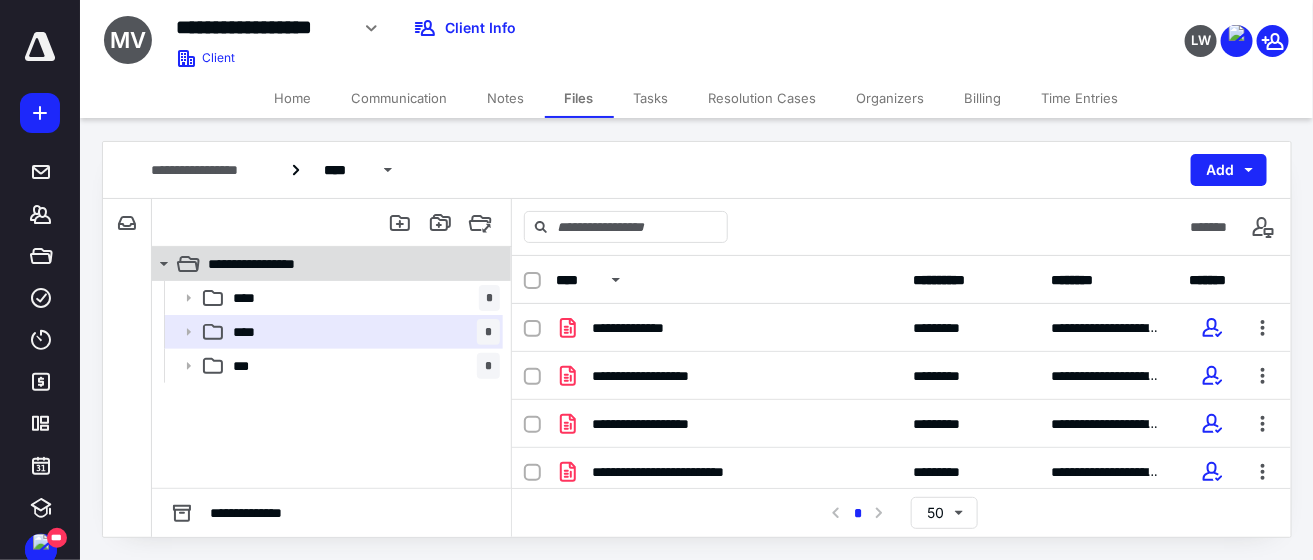 click on "**********" at bounding box center [344, 264] 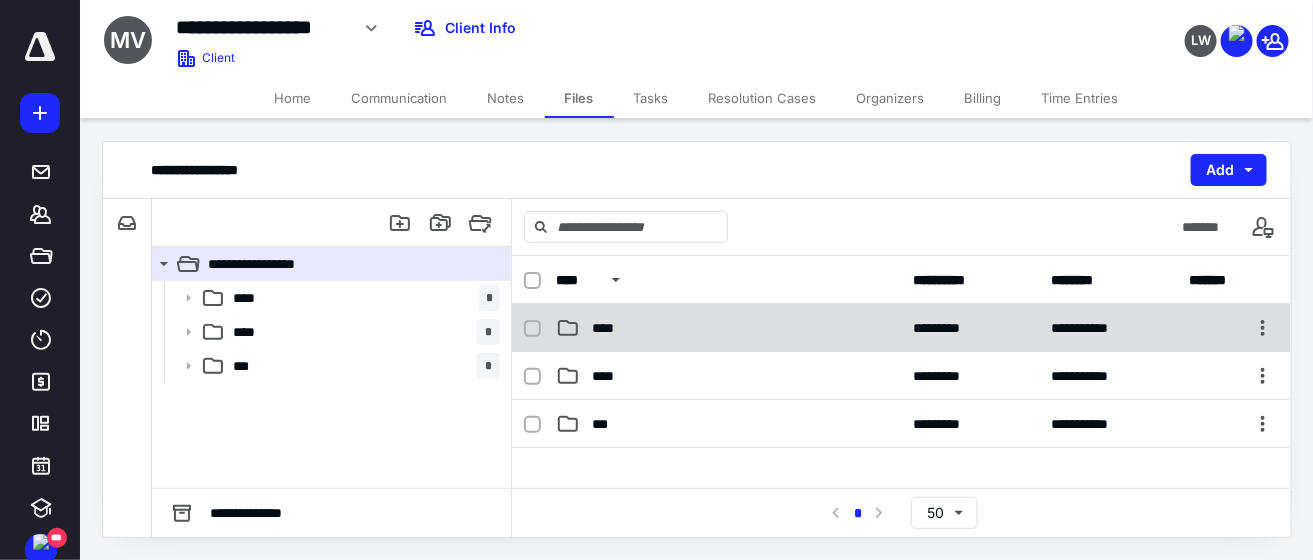 click on "**********" at bounding box center (901, 328) 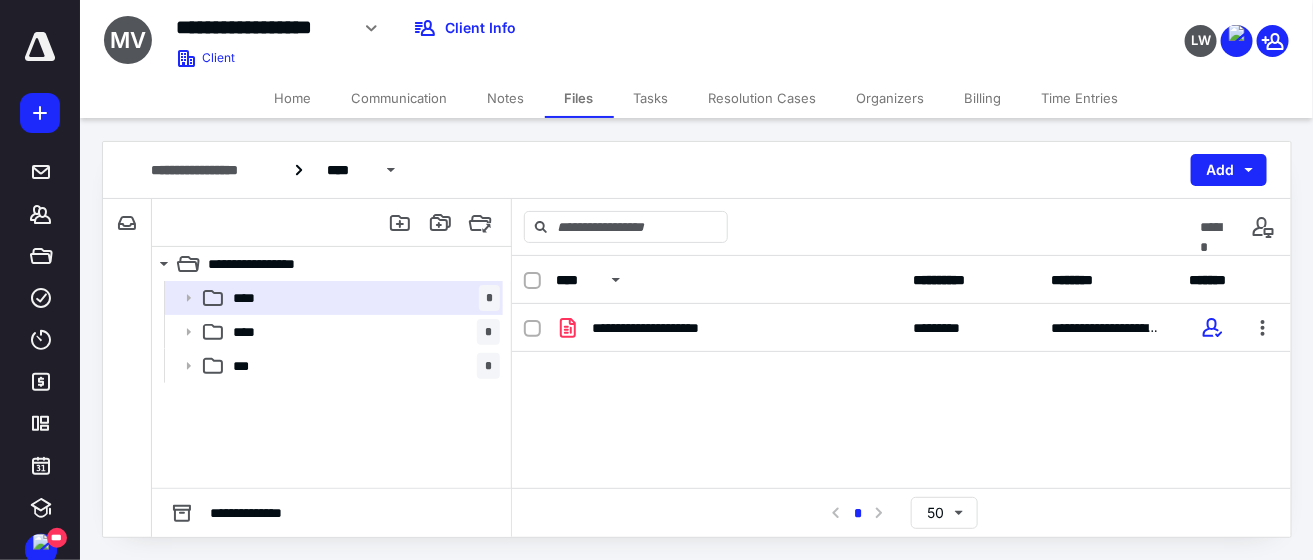 click on "**********" at bounding box center (901, 328) 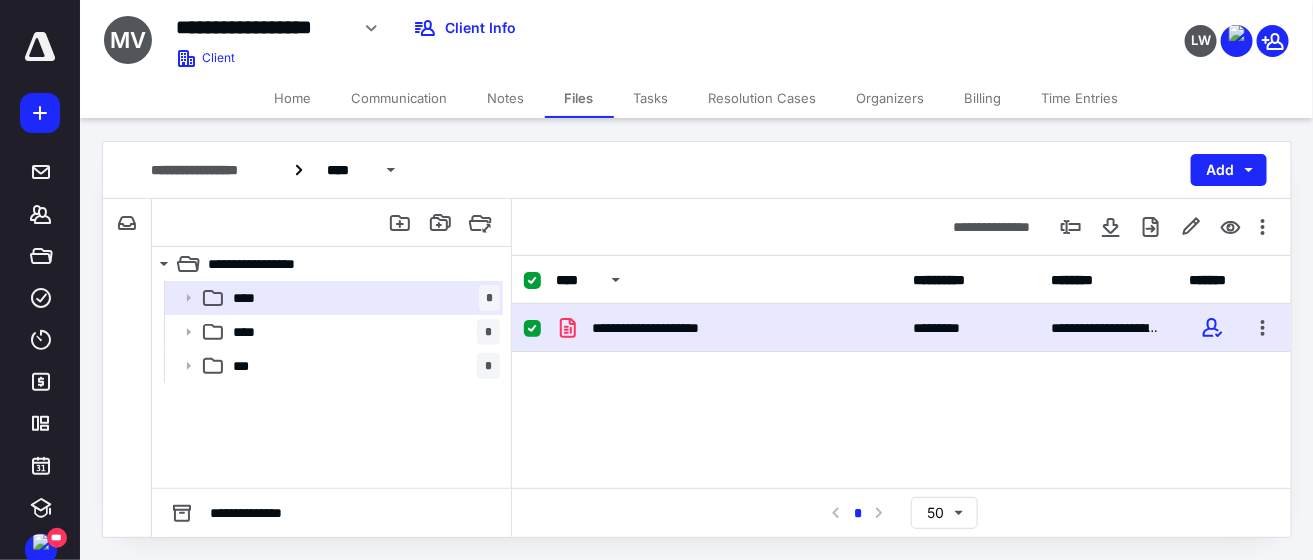 click on "**********" at bounding box center (901, 328) 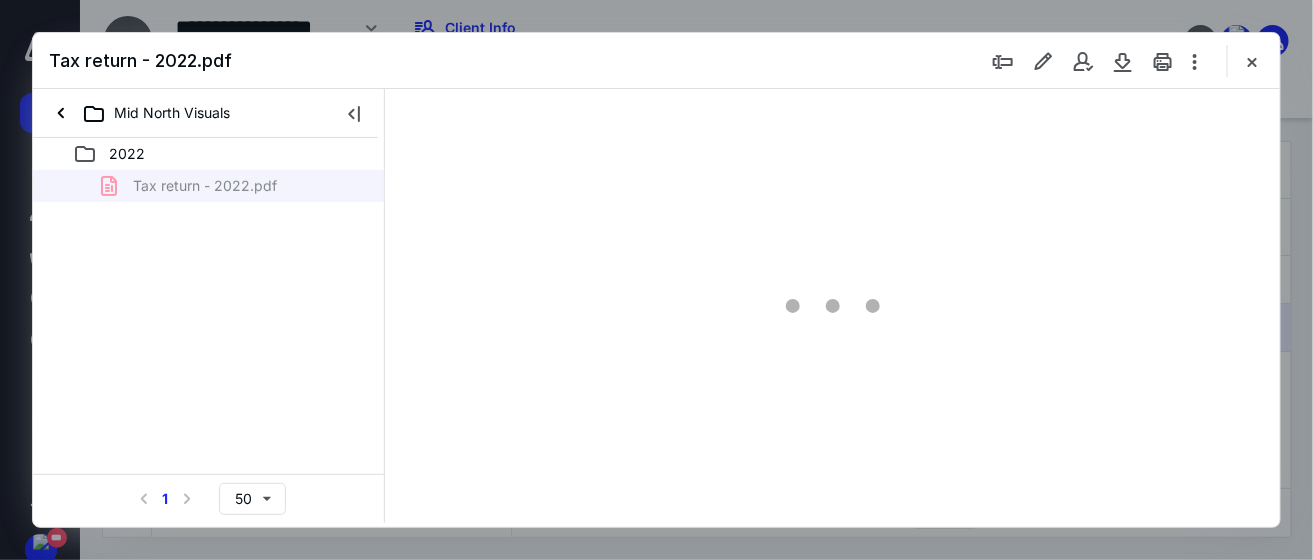 scroll, scrollTop: 0, scrollLeft: 0, axis: both 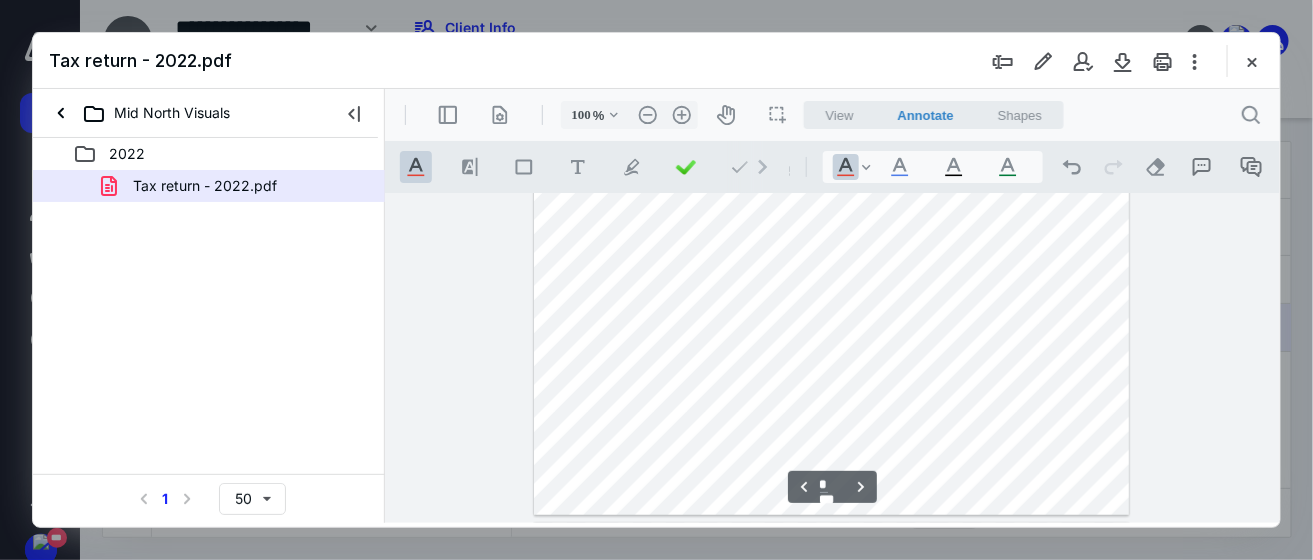 type on "*" 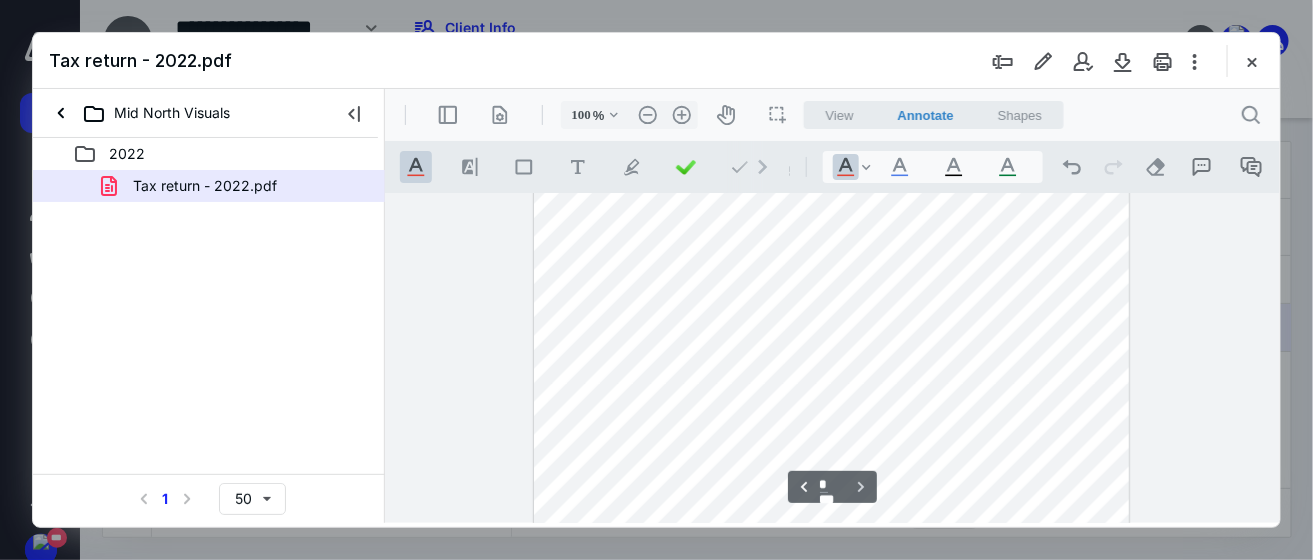 scroll, scrollTop: 6201, scrollLeft: 0, axis: vertical 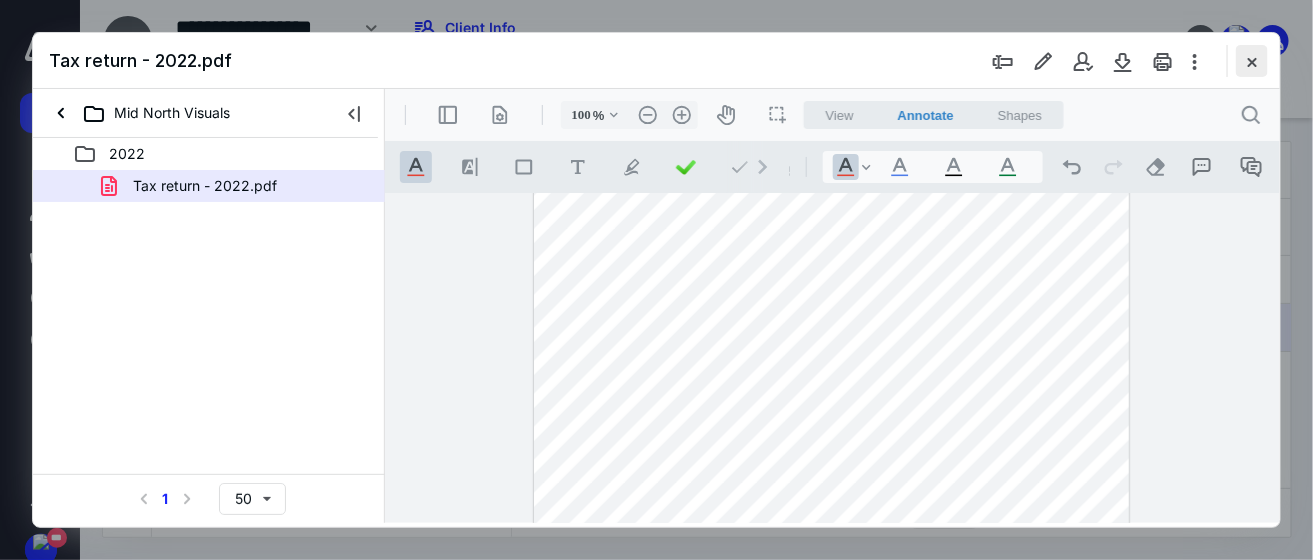 click at bounding box center (1252, 61) 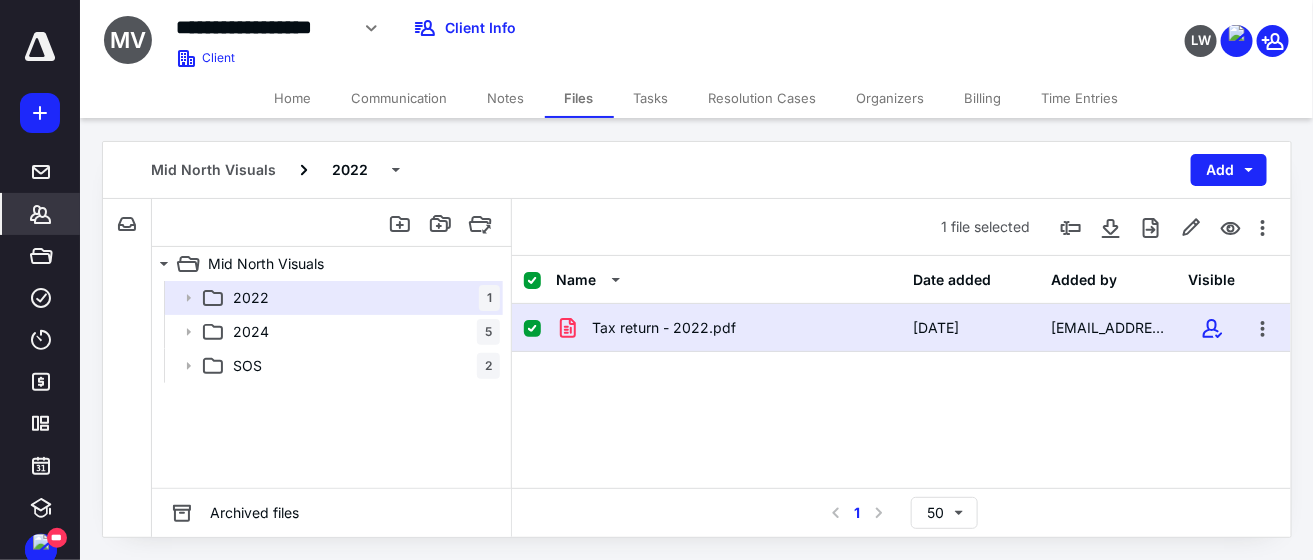 click 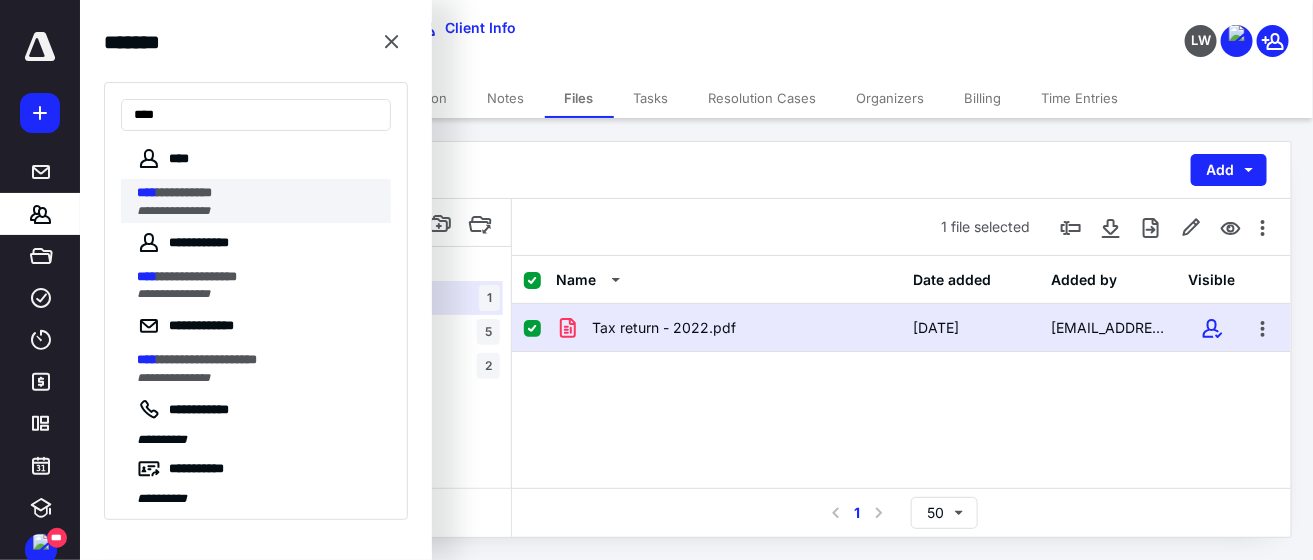 type on "****" 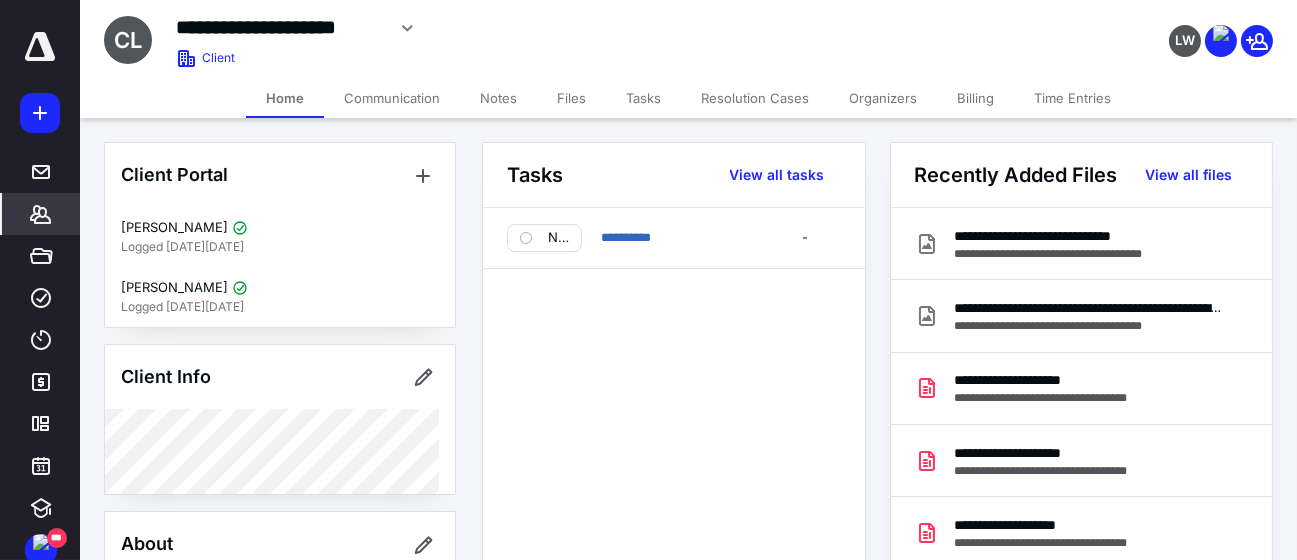 click on "Files" at bounding box center [571, 98] 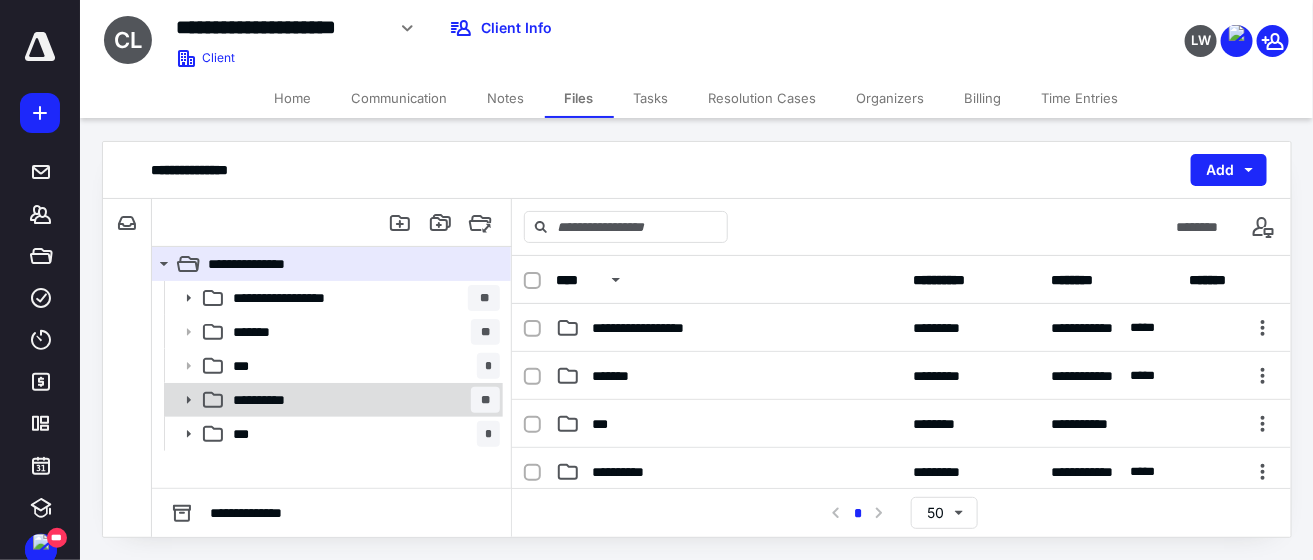 click on "**********" at bounding box center (332, 400) 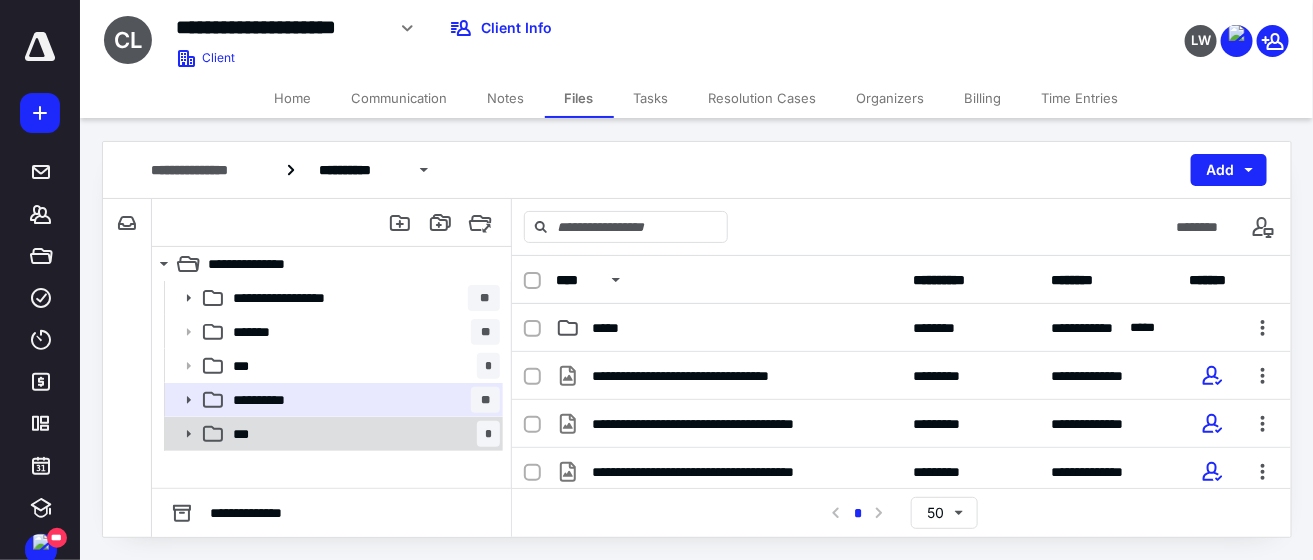 click on "*** *" at bounding box center (362, 434) 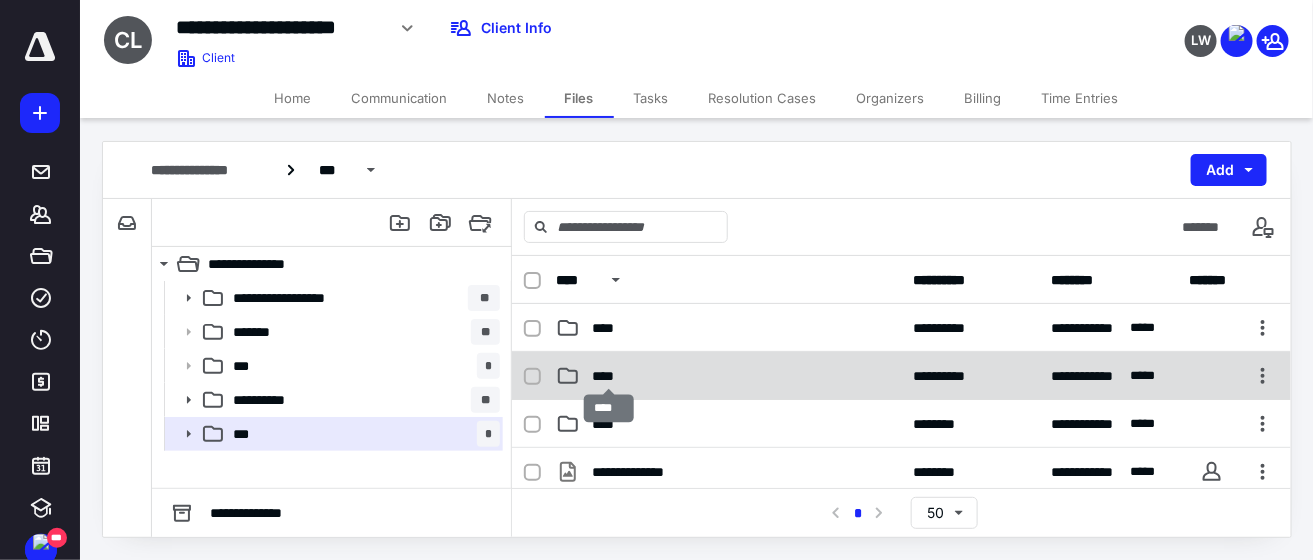 click on "****" at bounding box center (609, 376) 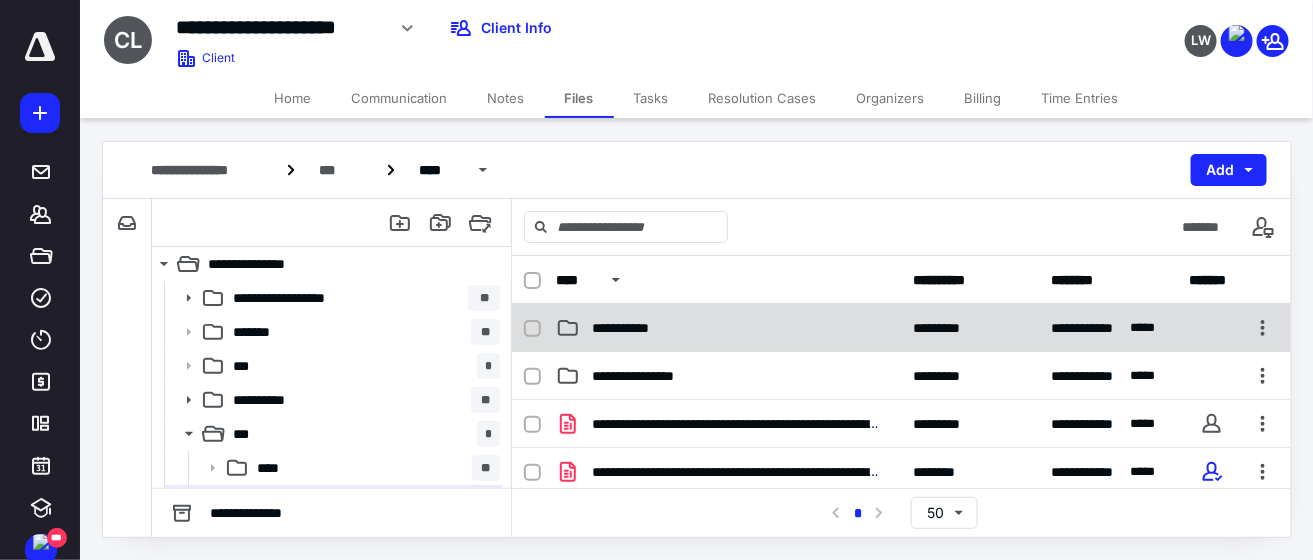click on "**********" at bounding box center (901, 328) 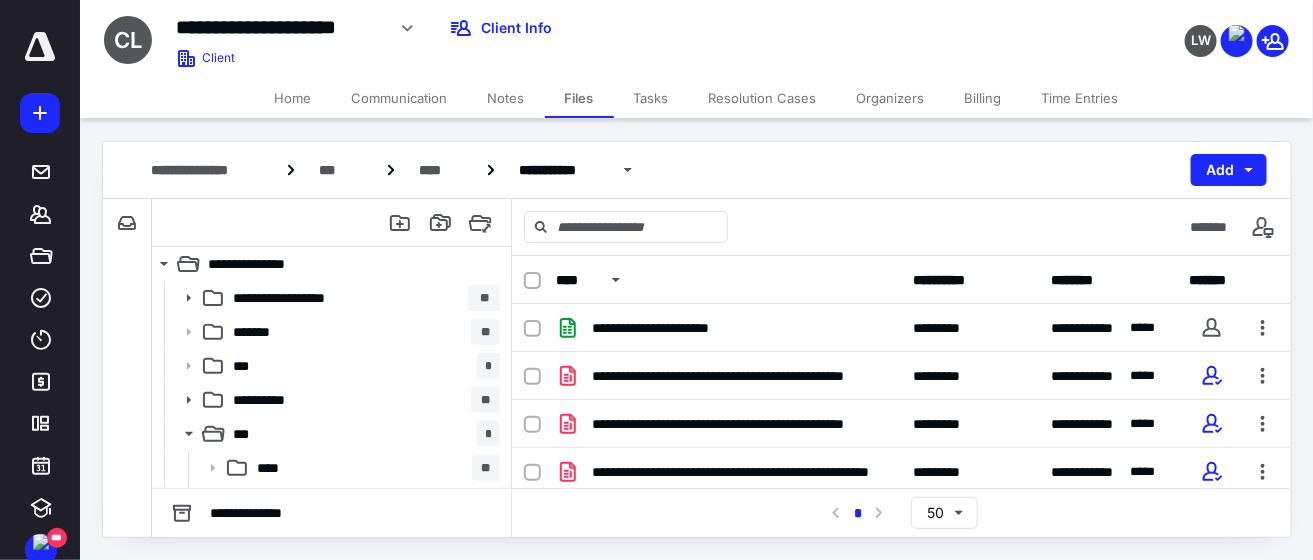 click on "**********" at bounding box center [901, 328] 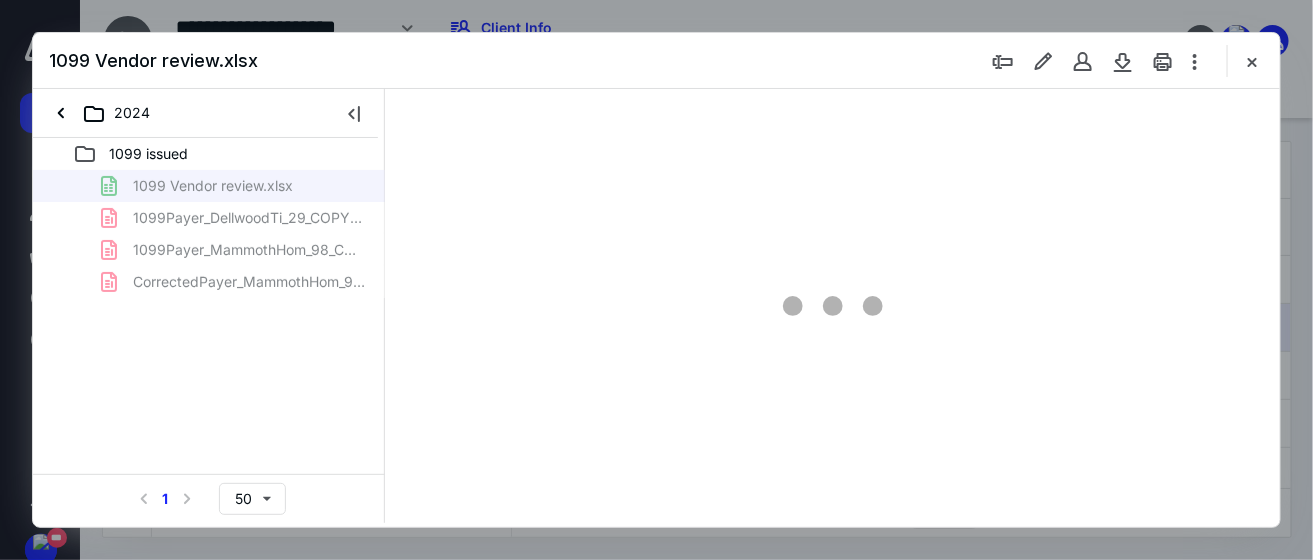 scroll, scrollTop: 0, scrollLeft: 0, axis: both 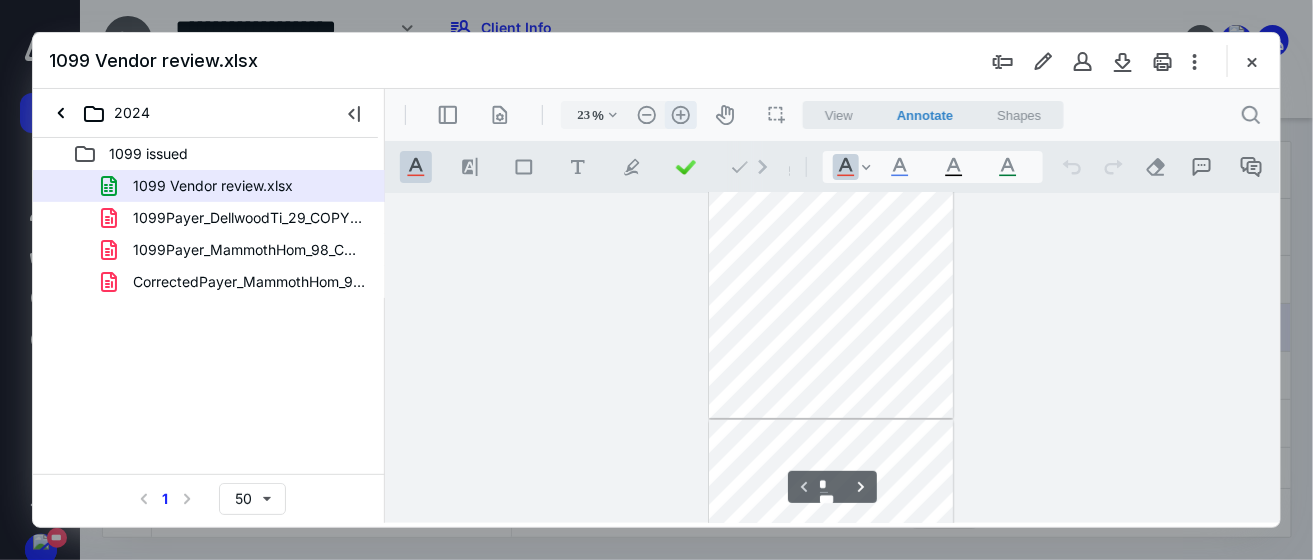 click on ".cls-1{fill:#abb0c4;} icon - header - zoom - in - line" at bounding box center [680, 114] 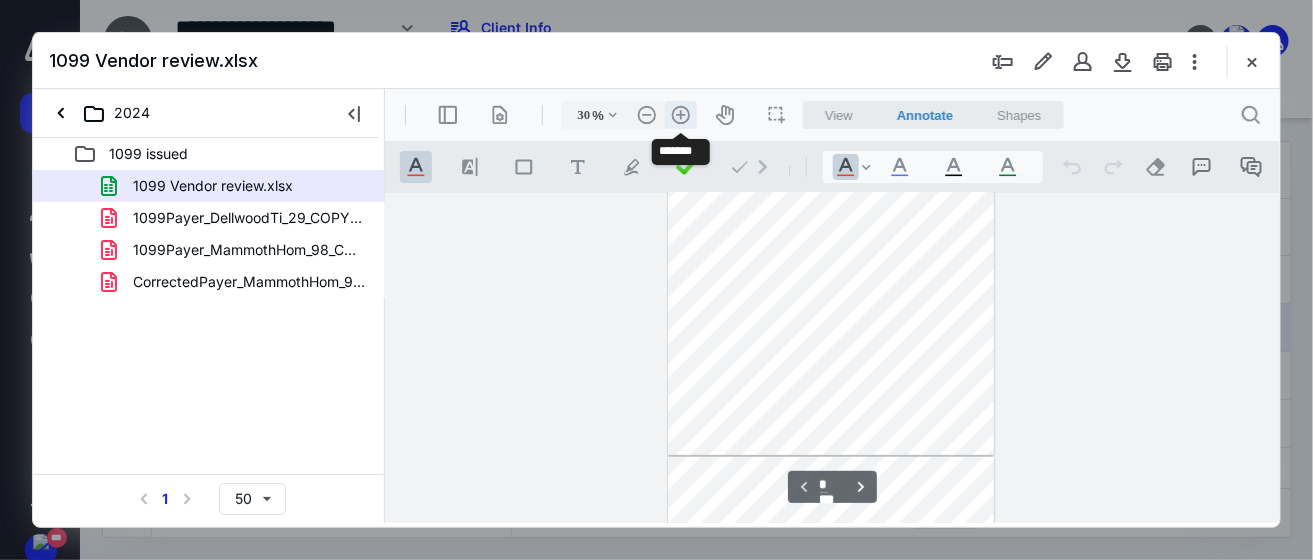 click on ".cls-1{fill:#abb0c4;} icon - header - zoom - in - line" at bounding box center (680, 114) 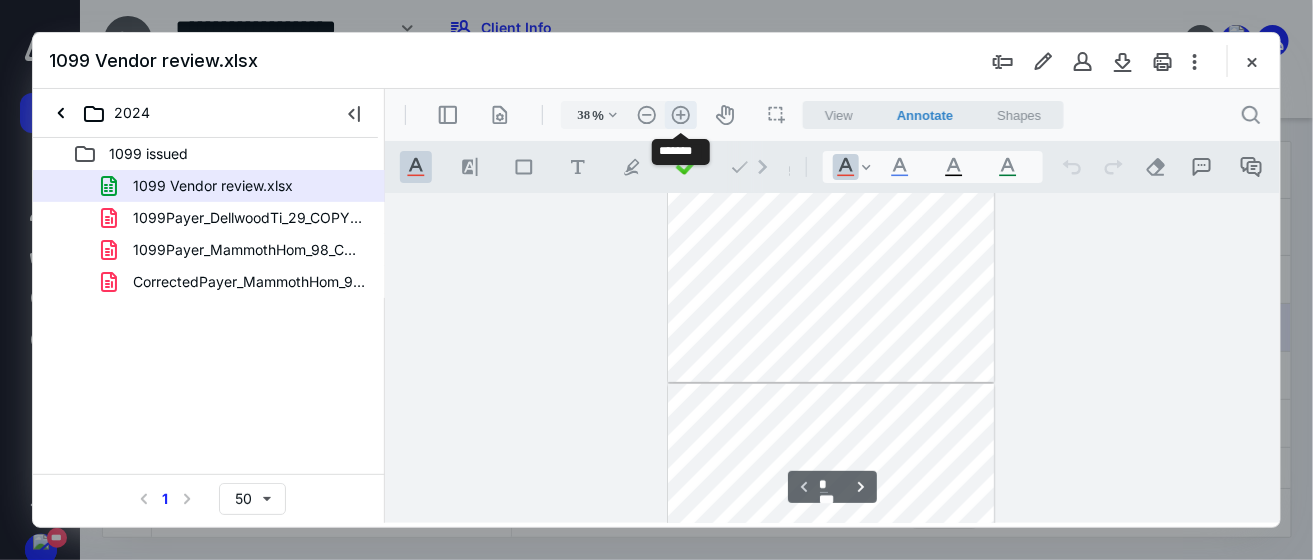 click on ".cls-1{fill:#abb0c4;} icon - header - zoom - in - line" at bounding box center [680, 114] 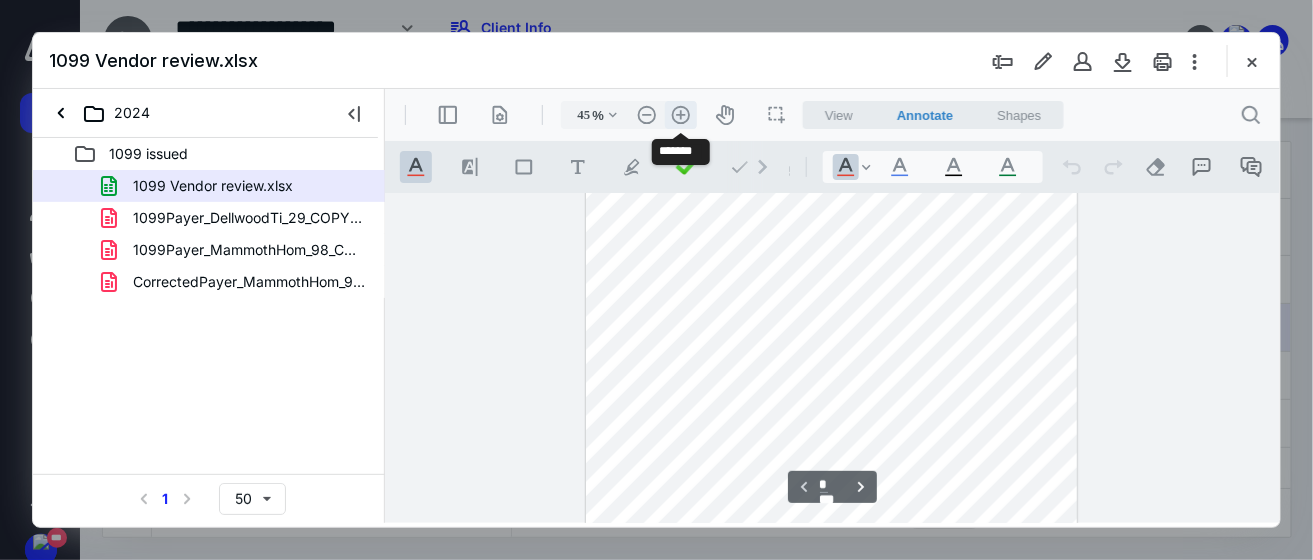 click on ".cls-1{fill:#abb0c4;} icon - header - zoom - in - line" at bounding box center (680, 114) 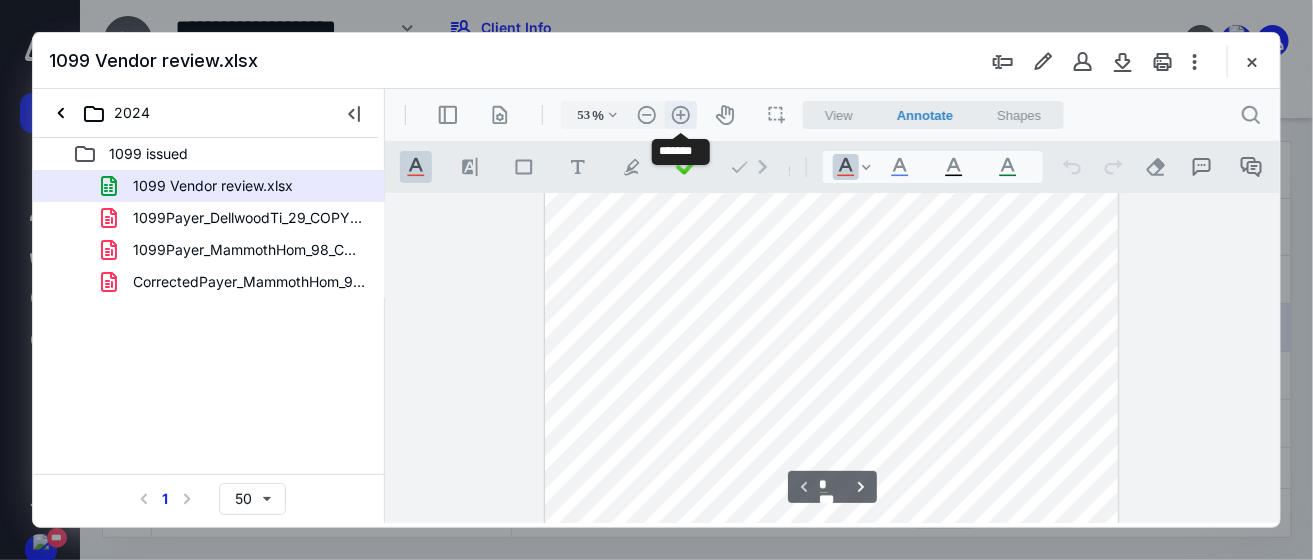 click on ".cls-1{fill:#abb0c4;} icon - header - zoom - in - line" at bounding box center [680, 114] 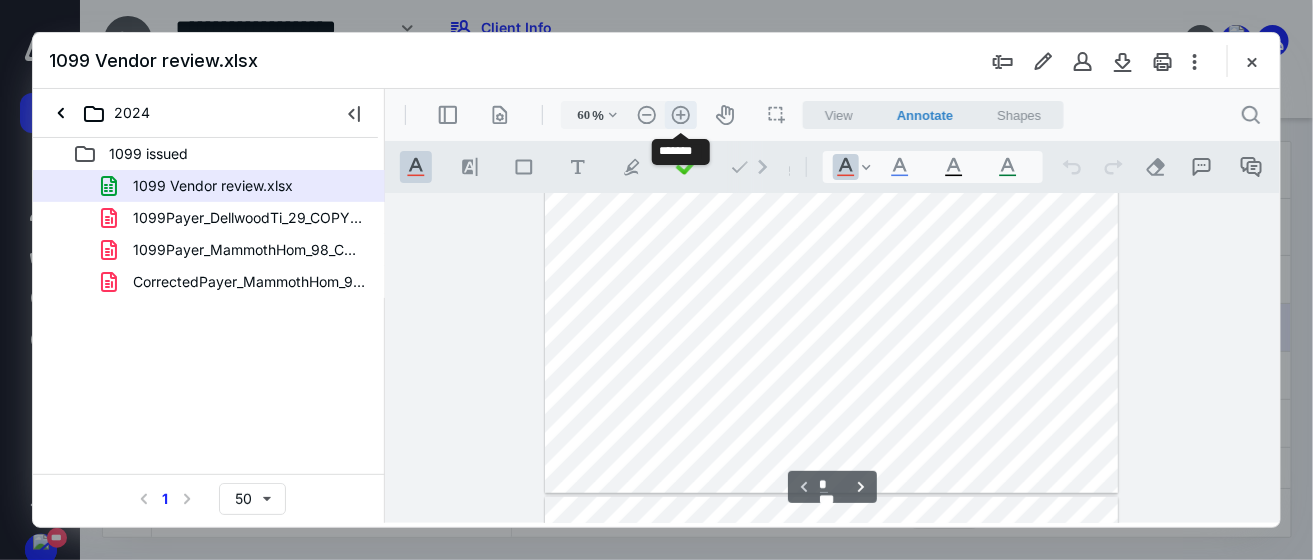 click on ".cls-1{fill:#abb0c4;} icon - header - zoom - in - line" at bounding box center (680, 114) 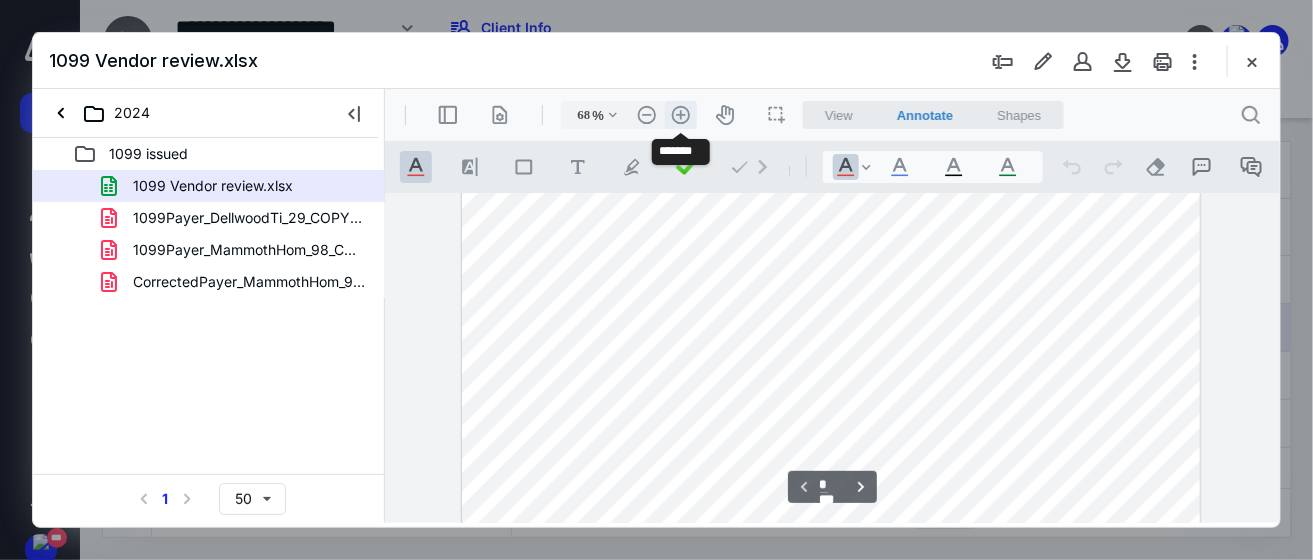 click on ".cls-1{fill:#abb0c4;} icon - header - zoom - in - line" at bounding box center (680, 114) 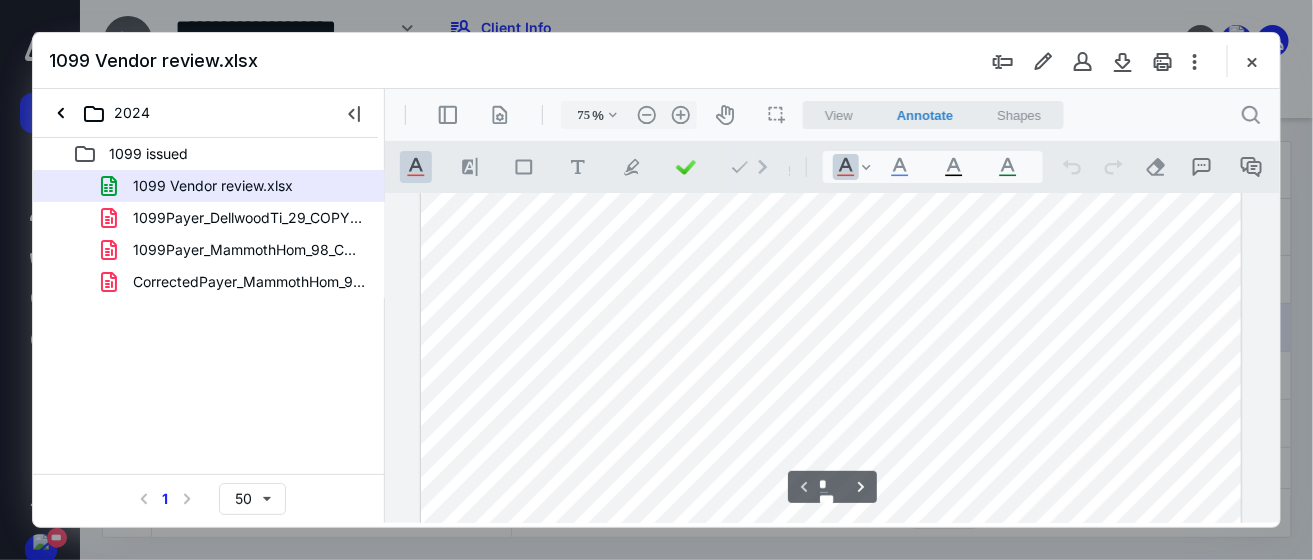 scroll, scrollTop: 243, scrollLeft: 0, axis: vertical 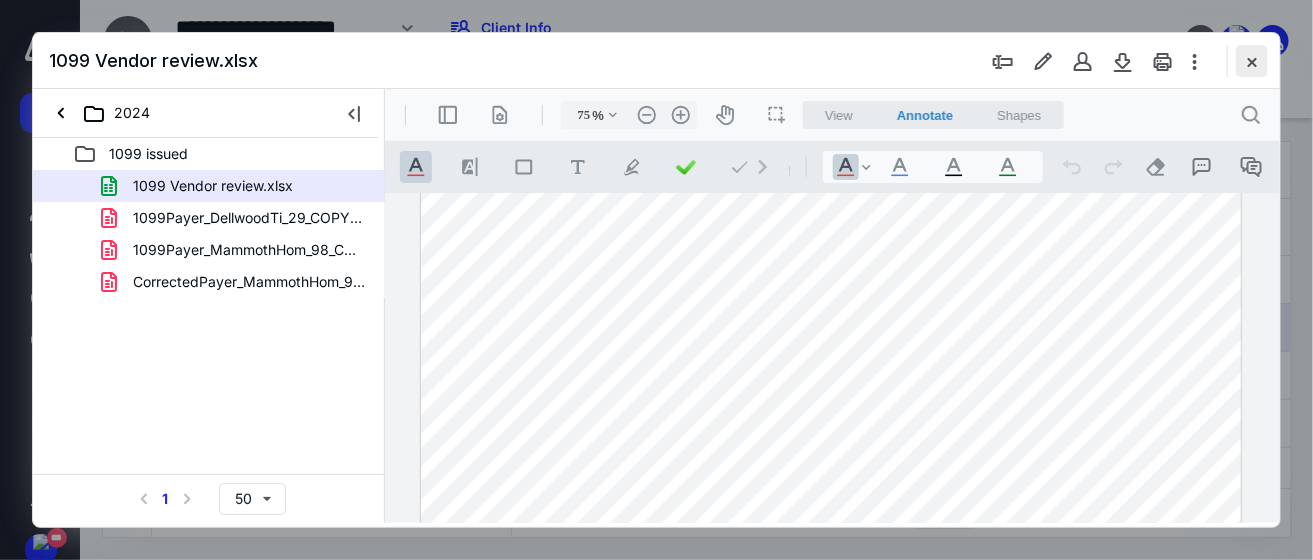 click at bounding box center [1252, 61] 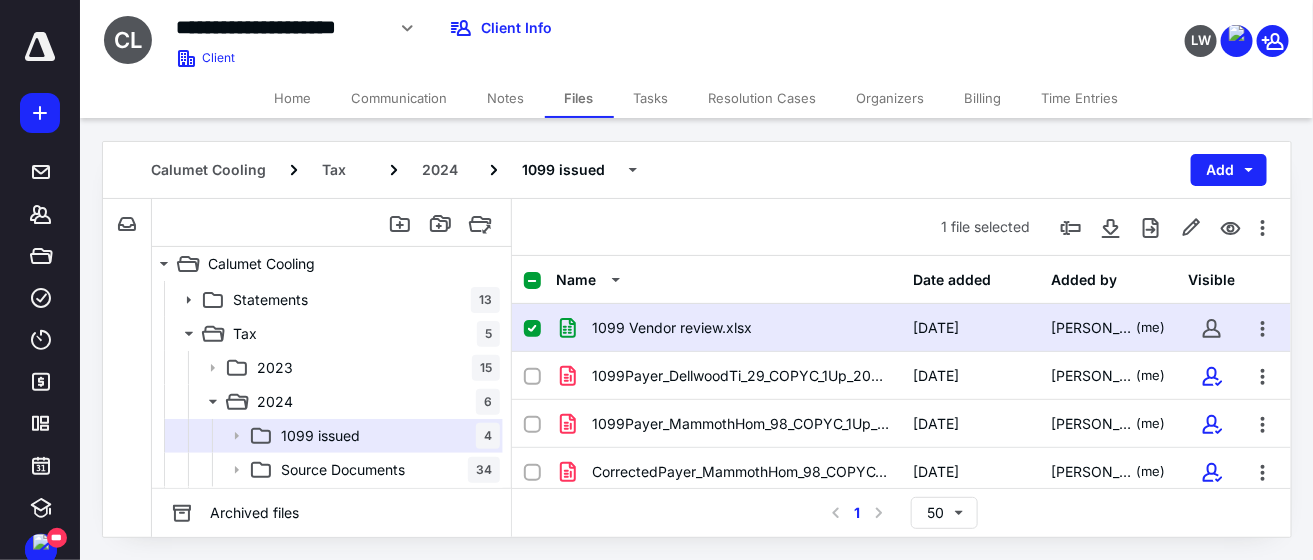 scroll, scrollTop: 102, scrollLeft: 0, axis: vertical 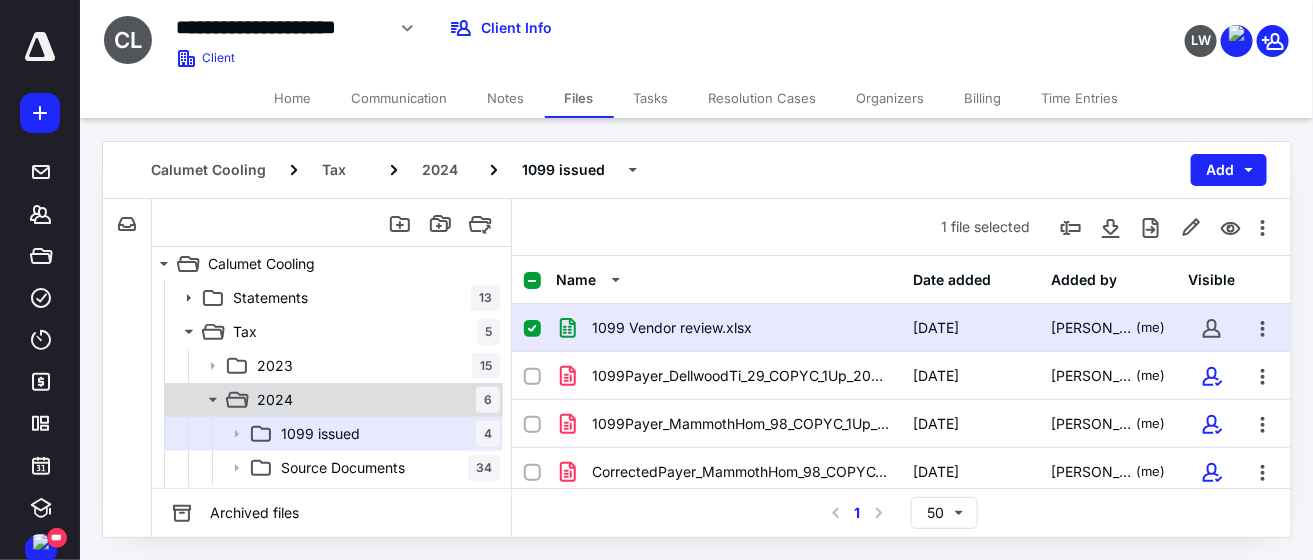 click on "2024" at bounding box center [275, 400] 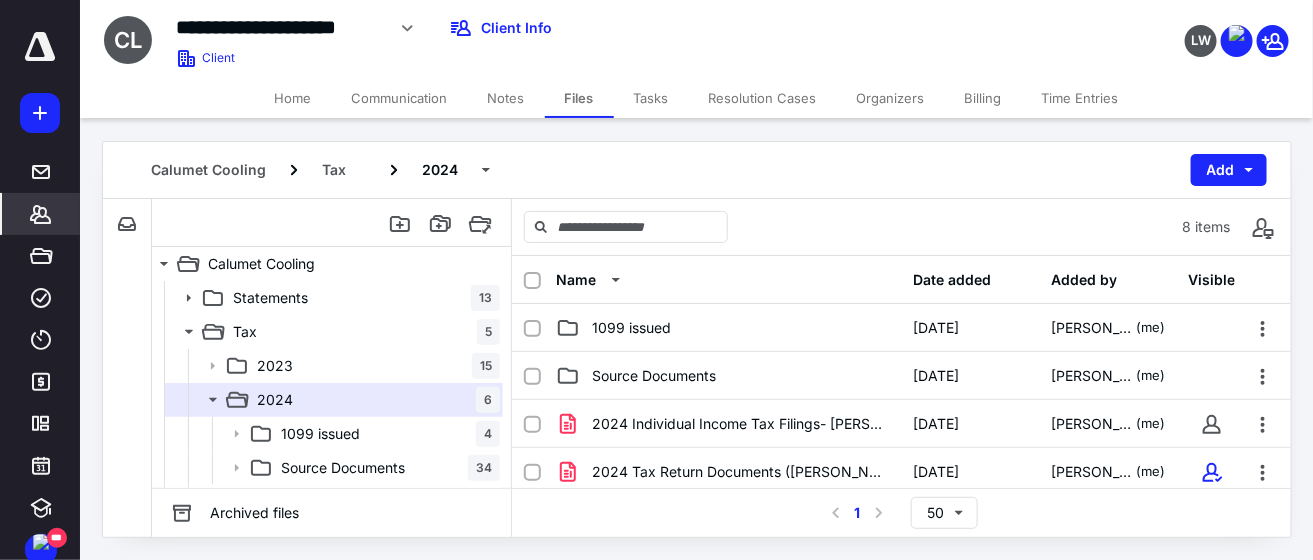 click 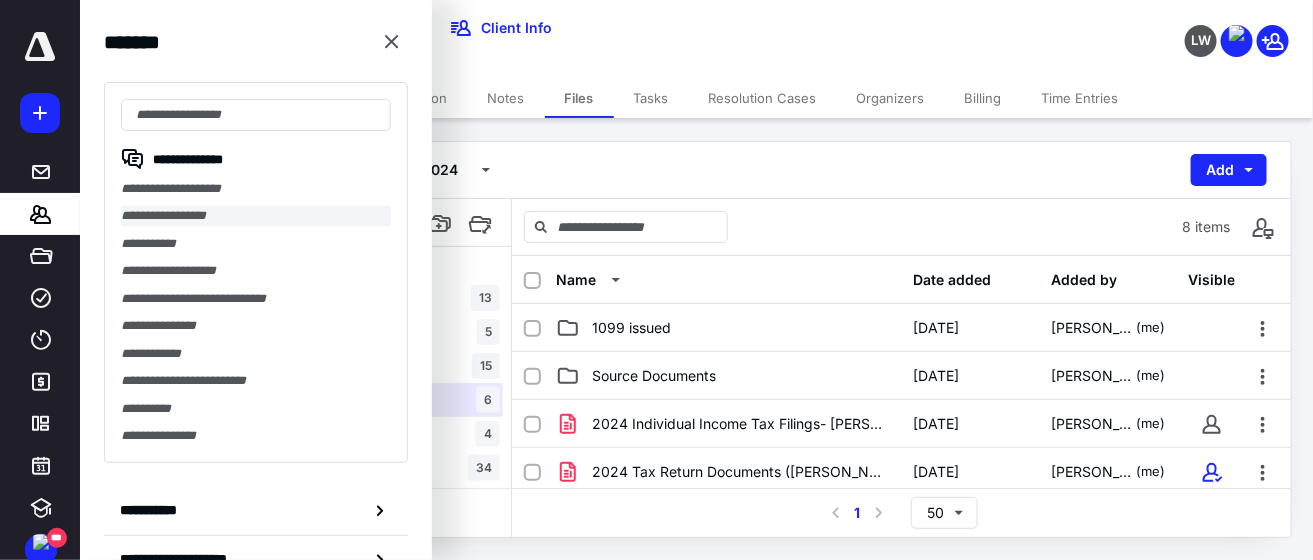 click on "**********" at bounding box center [256, 215] 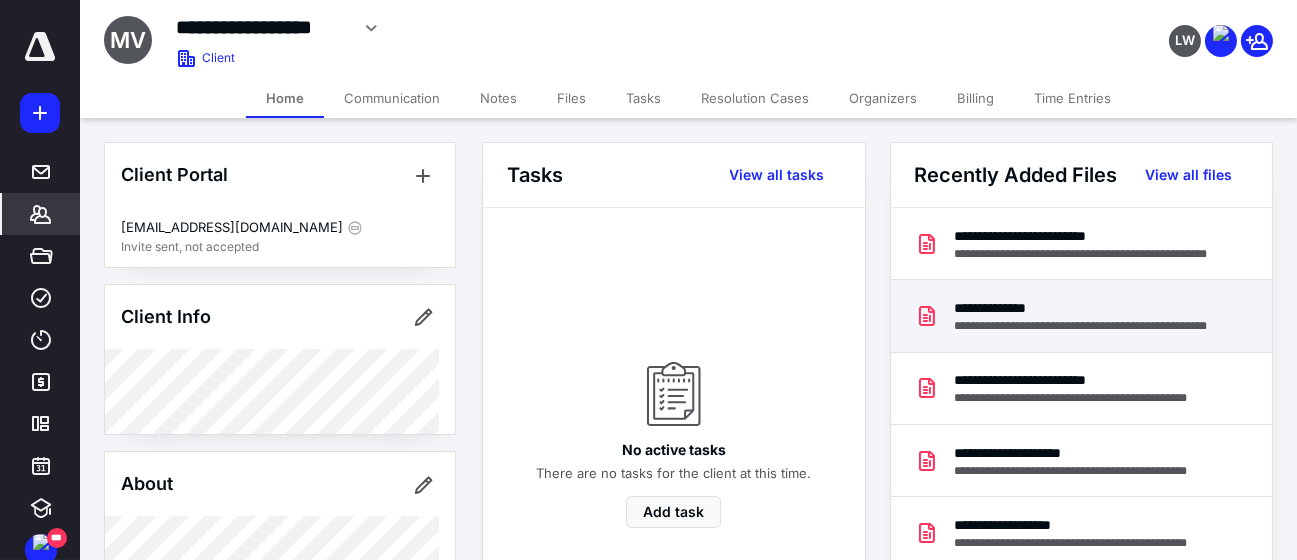 click on "**********" at bounding box center [1082, 316] 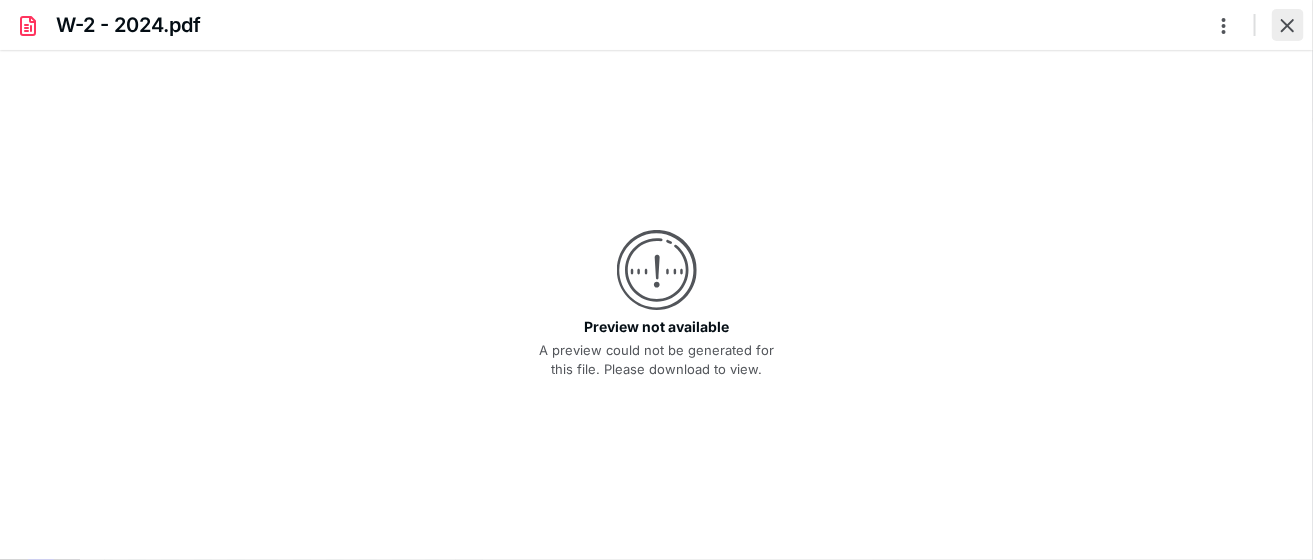 click at bounding box center [1288, 25] 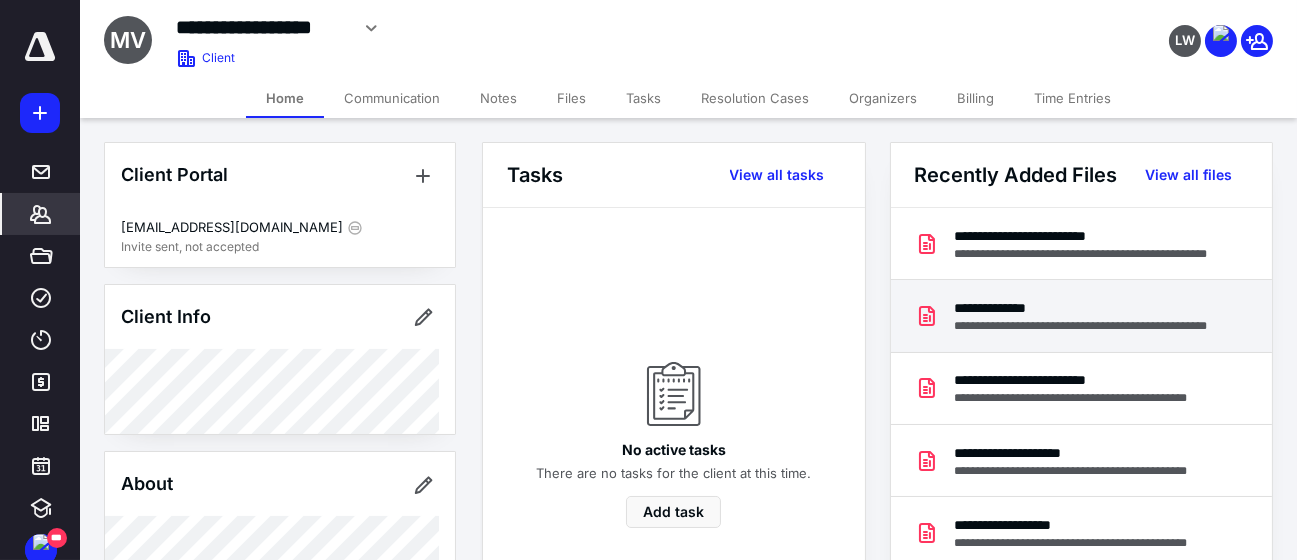 click on "**********" at bounding box center (1088, 326) 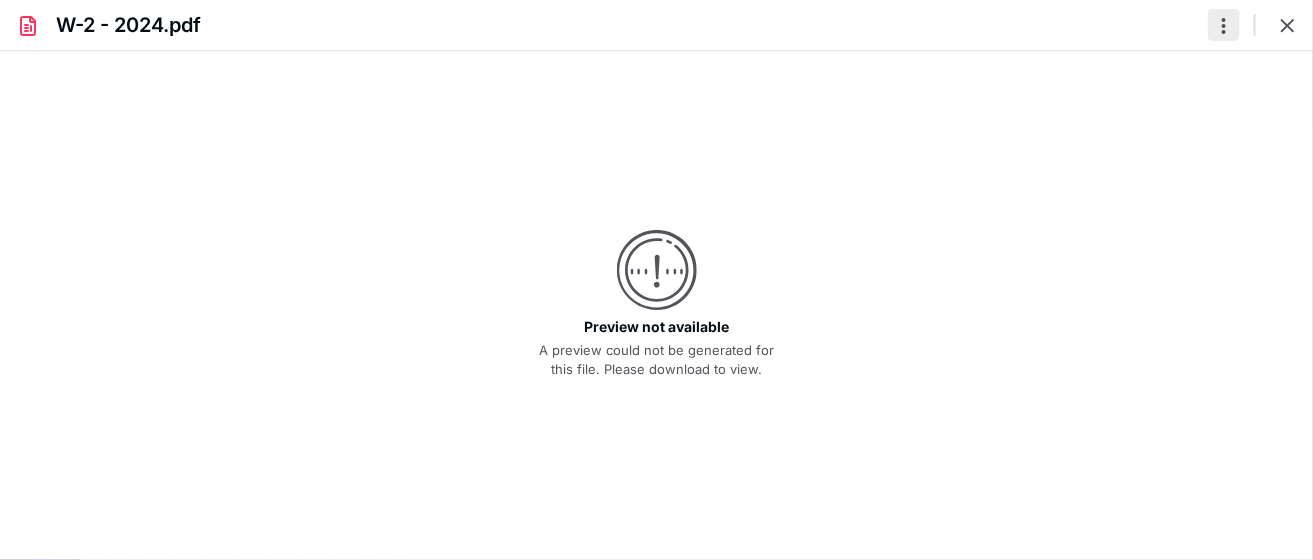 click at bounding box center [1224, 25] 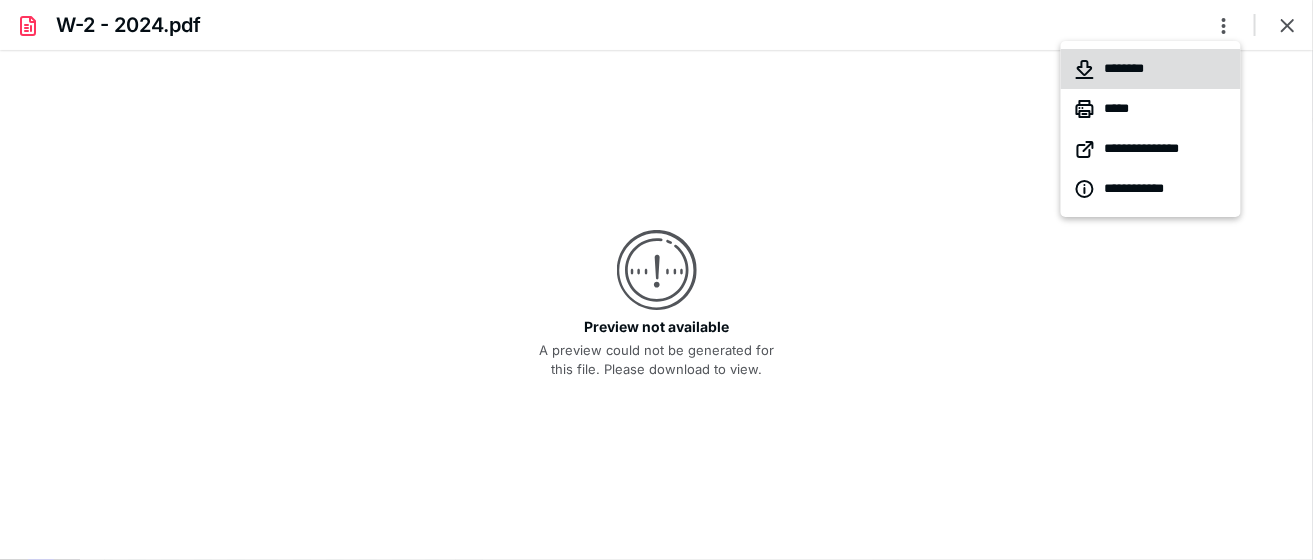 click on "********" at bounding box center [1150, 69] 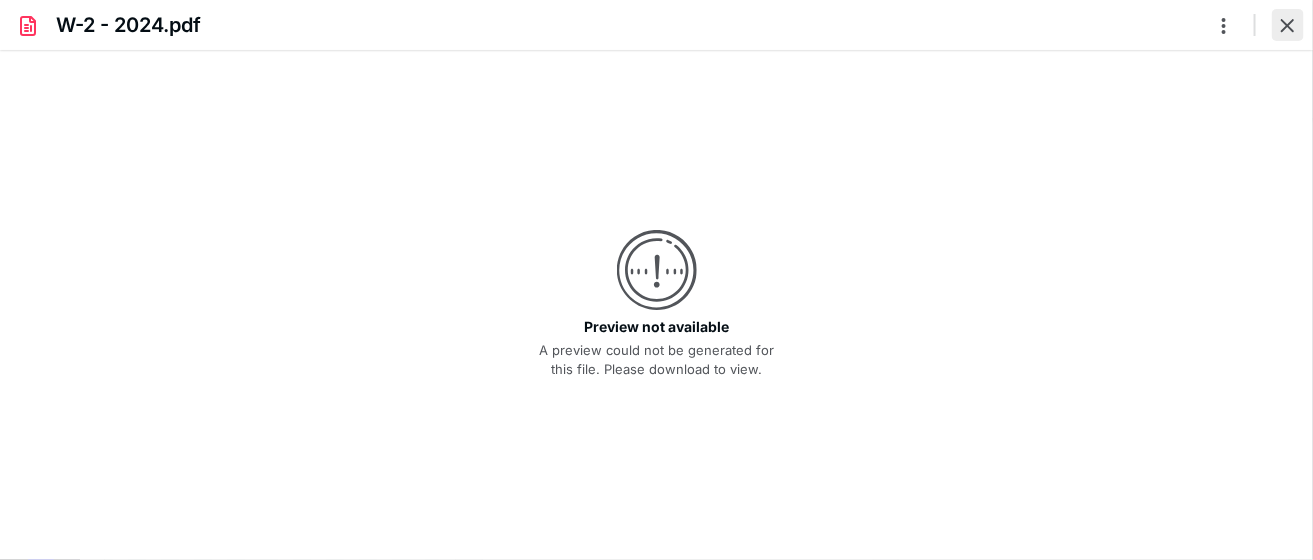click at bounding box center [1288, 25] 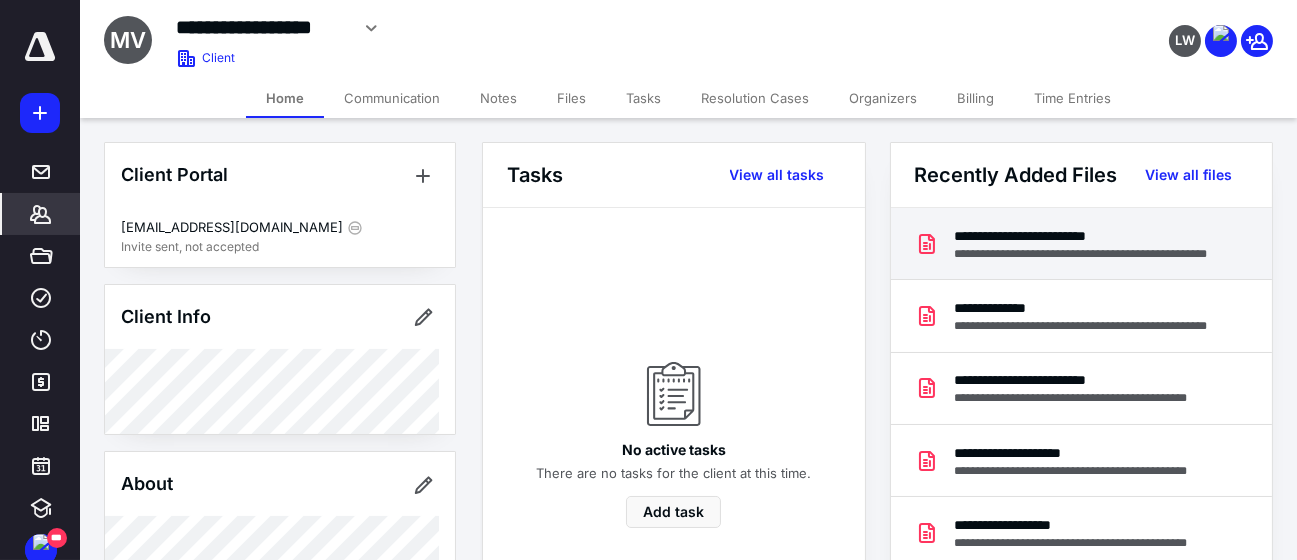 click on "**********" at bounding box center (1088, 236) 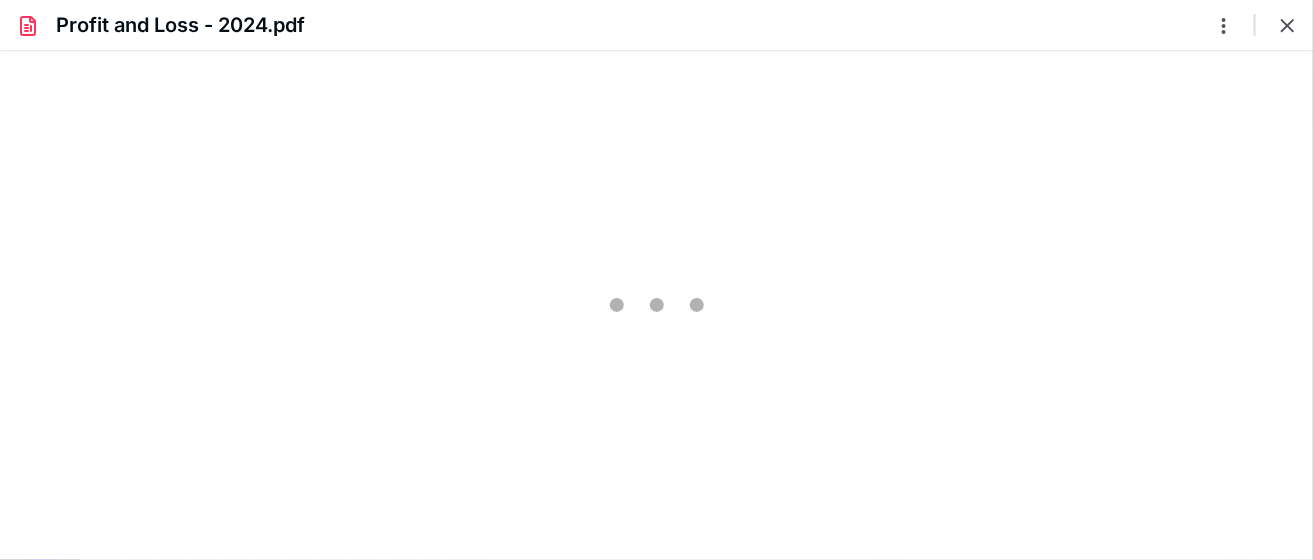 scroll, scrollTop: 0, scrollLeft: 0, axis: both 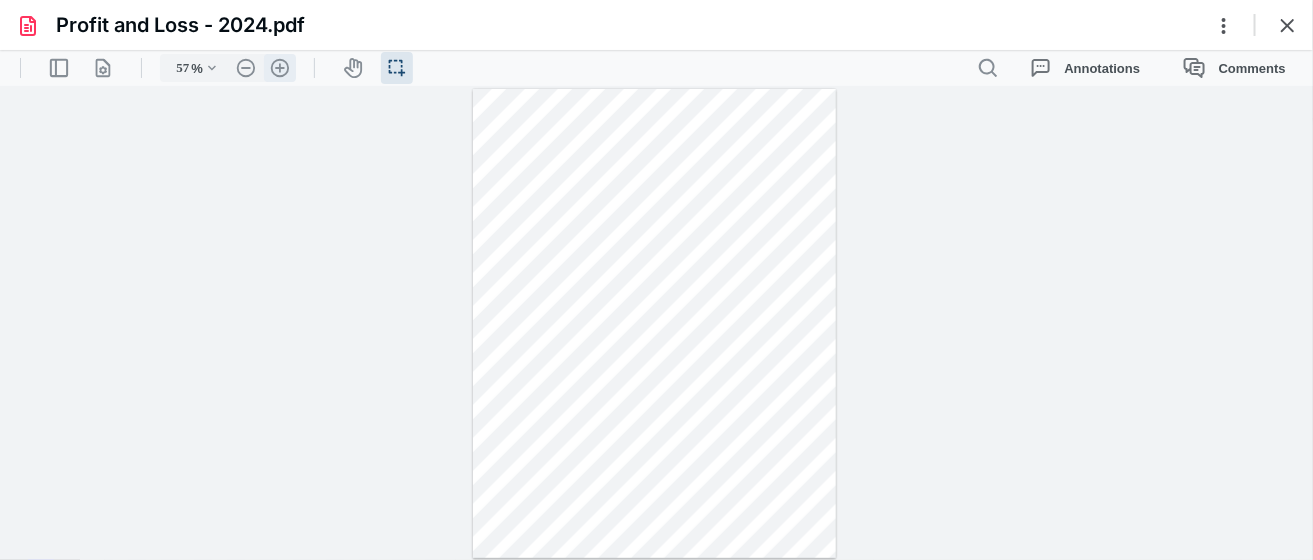 click on ".cls-1{fill:#abb0c4;} icon - header - zoom - in - line" at bounding box center (280, 67) 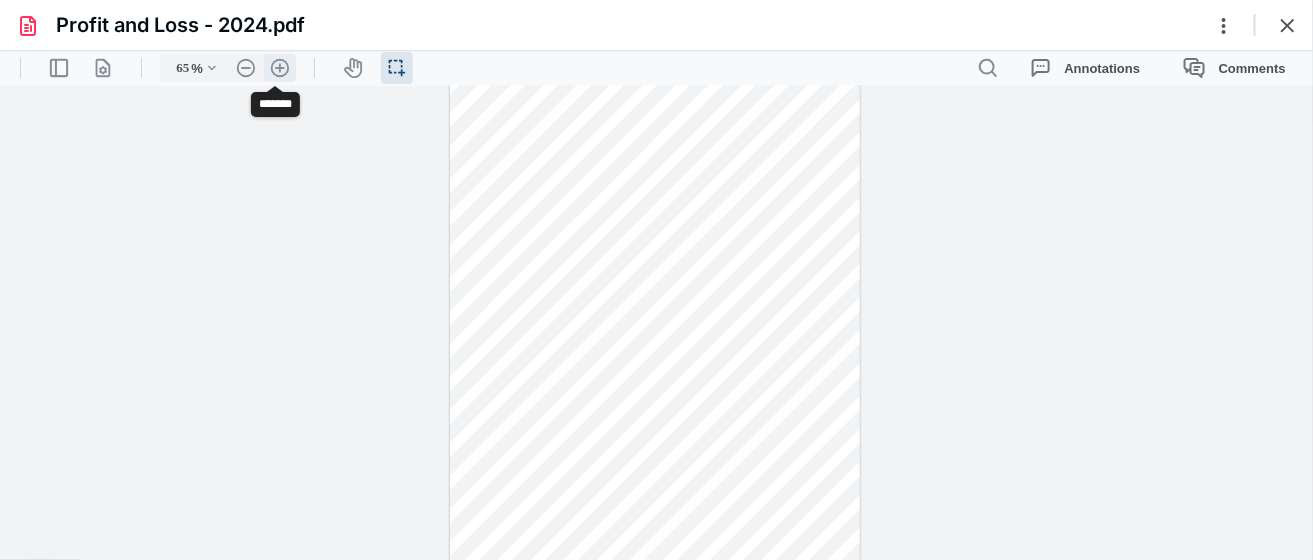 click on ".cls-1{fill:#abb0c4;} icon - header - zoom - in - line" at bounding box center [280, 67] 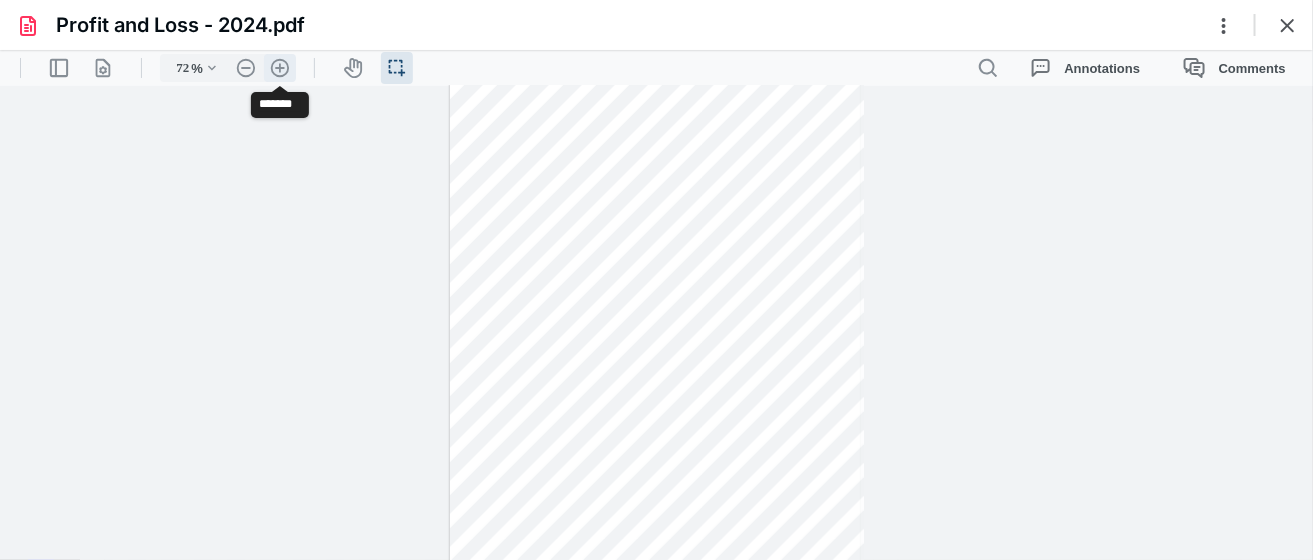 click on ".cls-1{fill:#abb0c4;} icon - header - zoom - in - line" at bounding box center (280, 67) 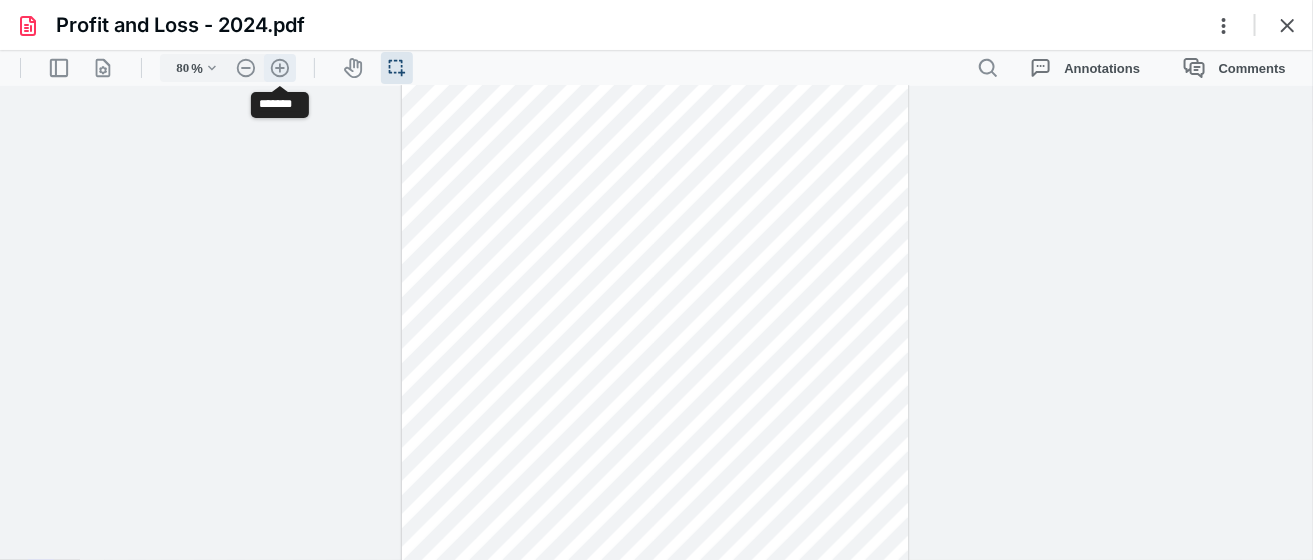 scroll, scrollTop: 85, scrollLeft: 0, axis: vertical 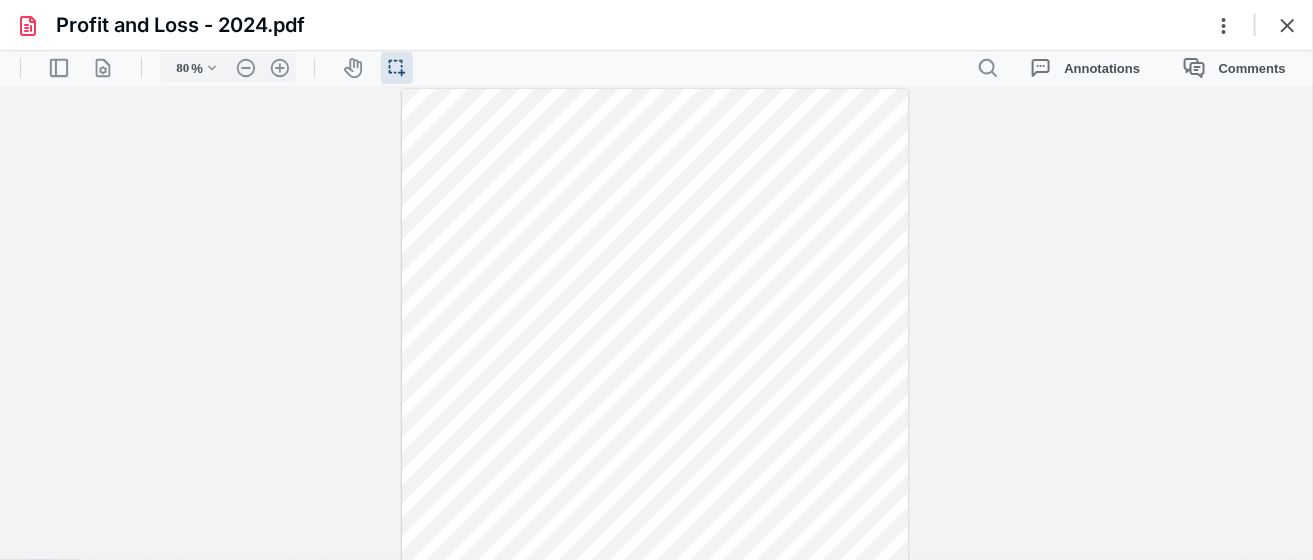 click on "Profit and Loss - 2024.pdf" at bounding box center [656, 25] 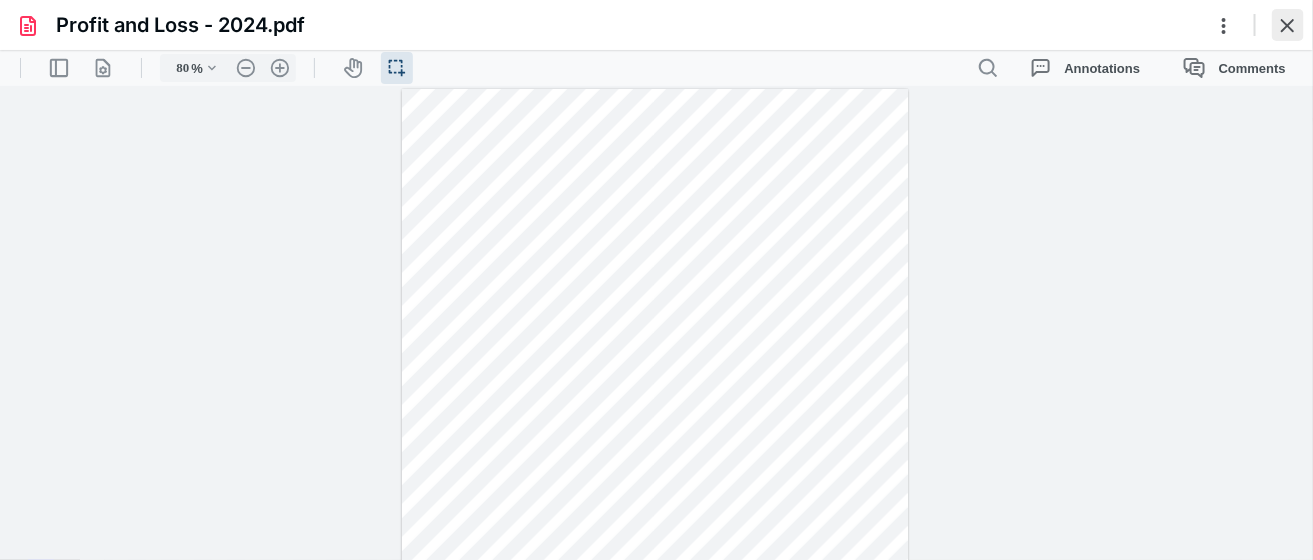 click at bounding box center (1288, 25) 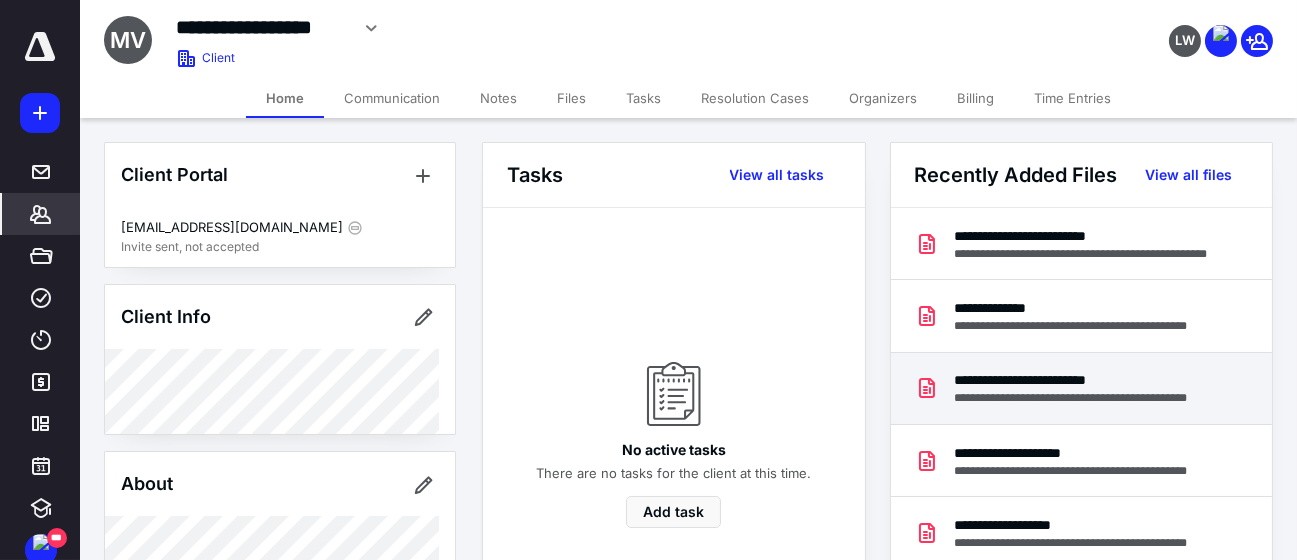 click on "**********" at bounding box center [1088, 380] 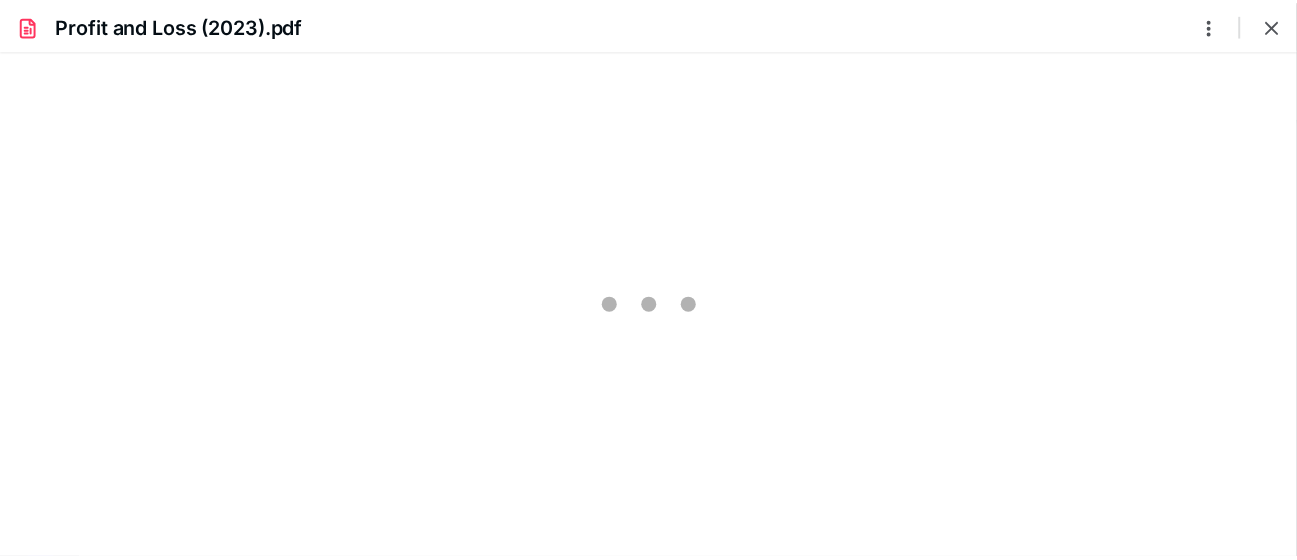 scroll, scrollTop: 0, scrollLeft: 0, axis: both 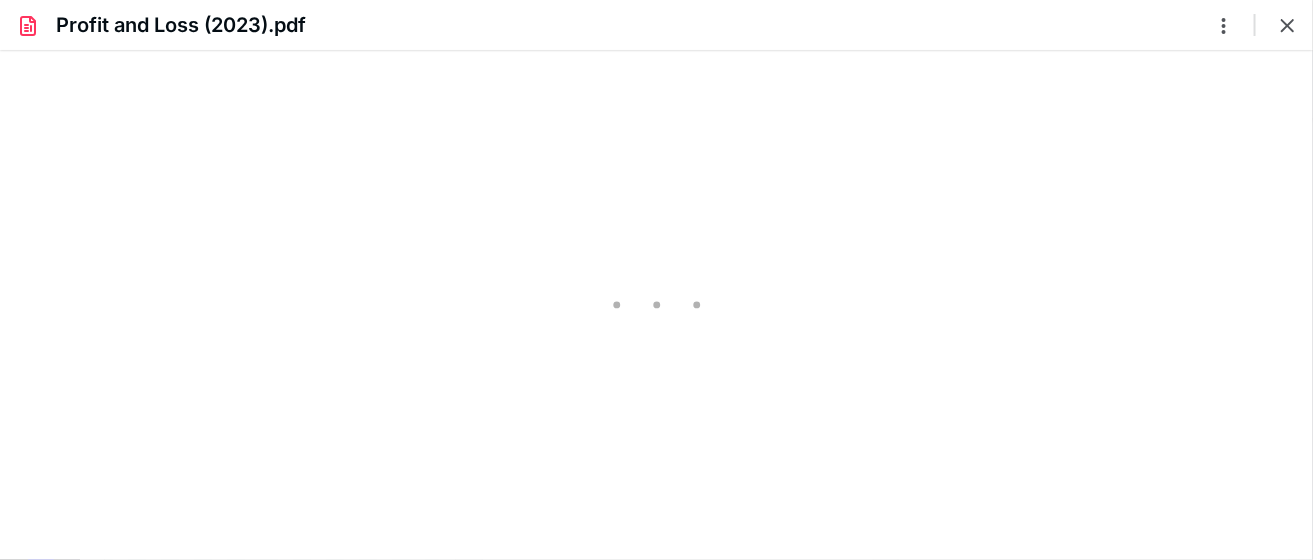 type on "58" 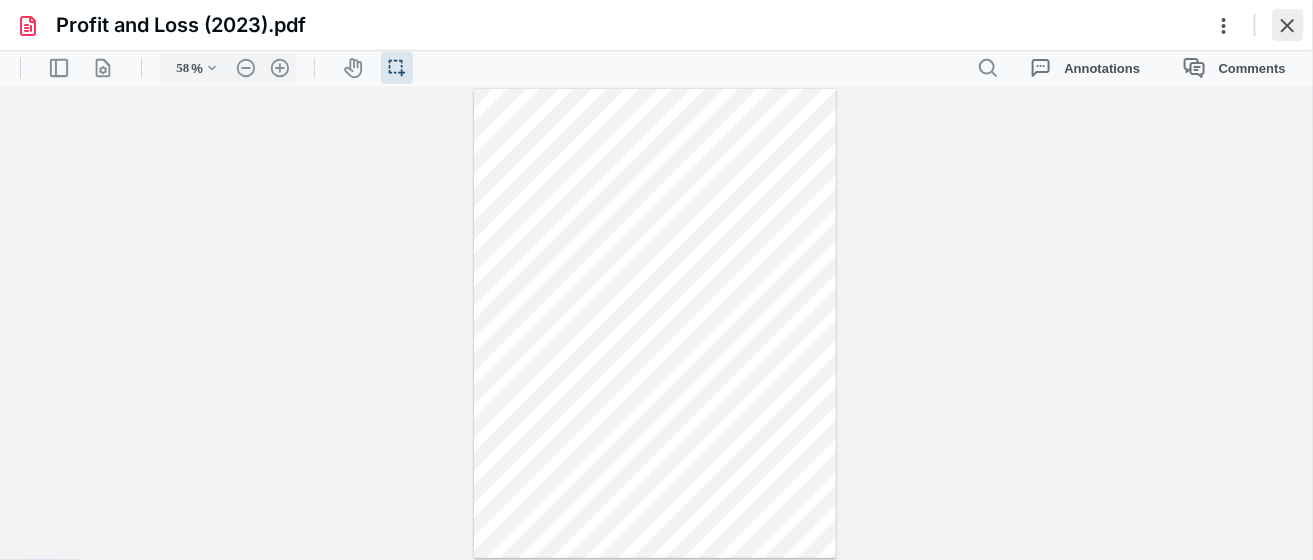 click at bounding box center [1288, 25] 